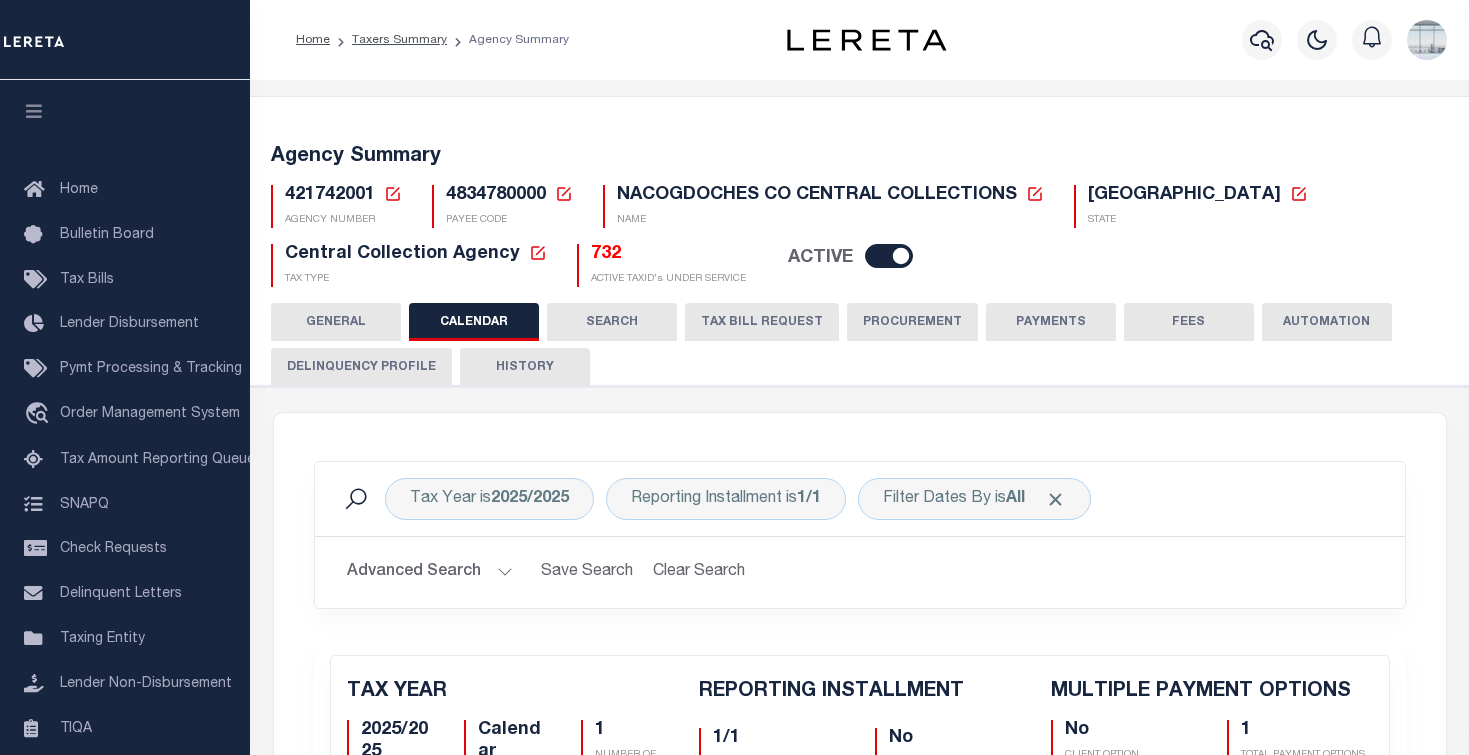 scroll, scrollTop: 400, scrollLeft: 0, axis: vertical 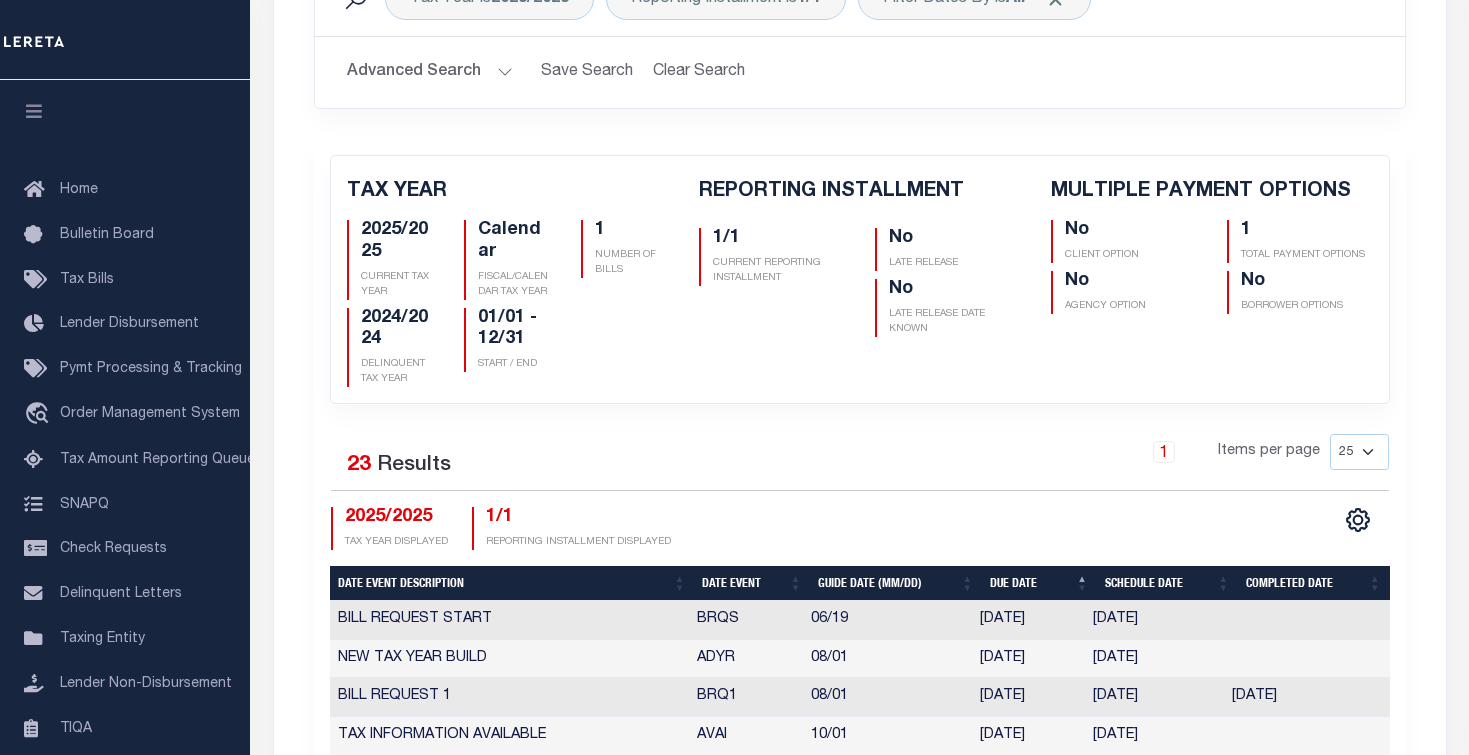 click on "CSV   Export Selected   Print   Show Filter   Show Search   Columns 5: Date Event Description 6: Date Event 7: Guide Date (MM/DD) 8: Due Date 9: Schedule Date 10: Completed Date 11: AgencyCalendarEventID" at bounding box center (1124, 528) 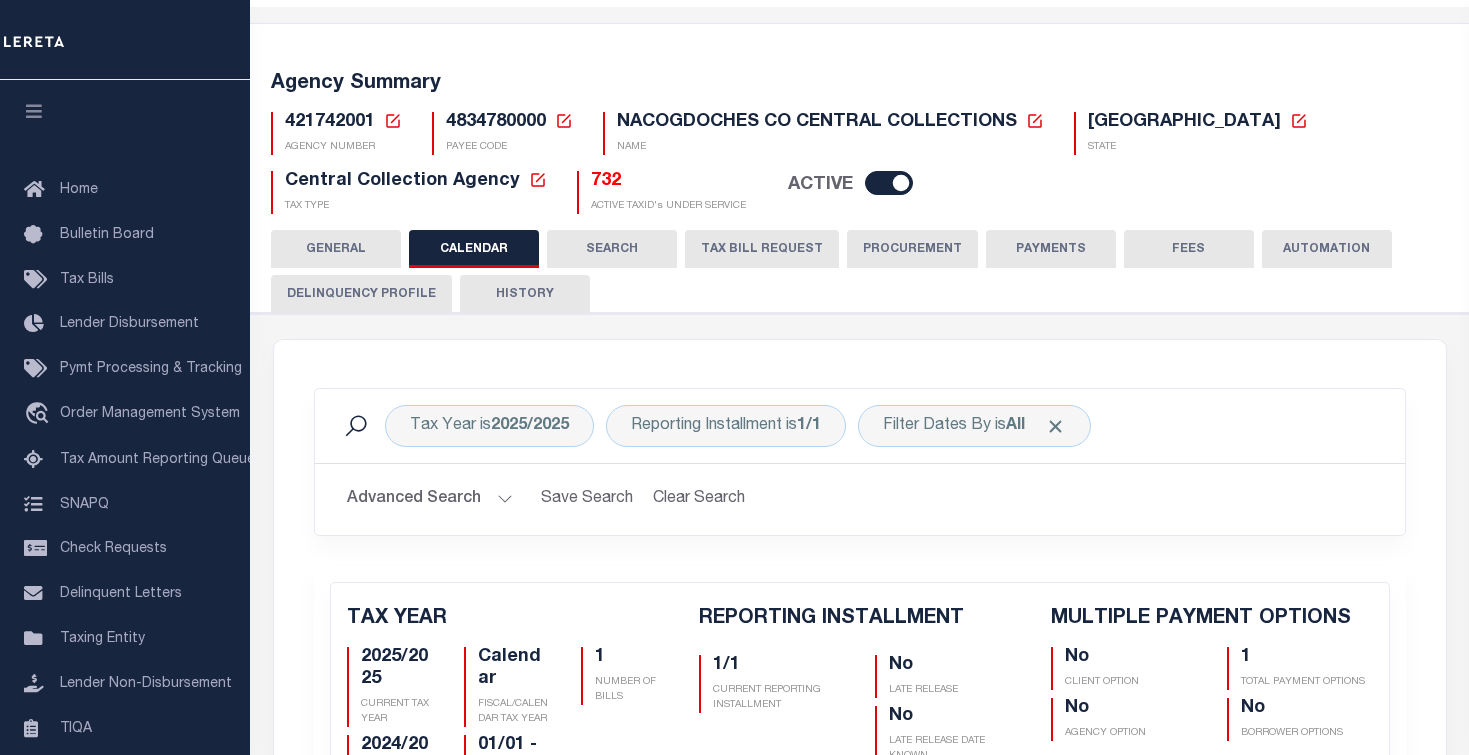 scroll, scrollTop: 0, scrollLeft: 0, axis: both 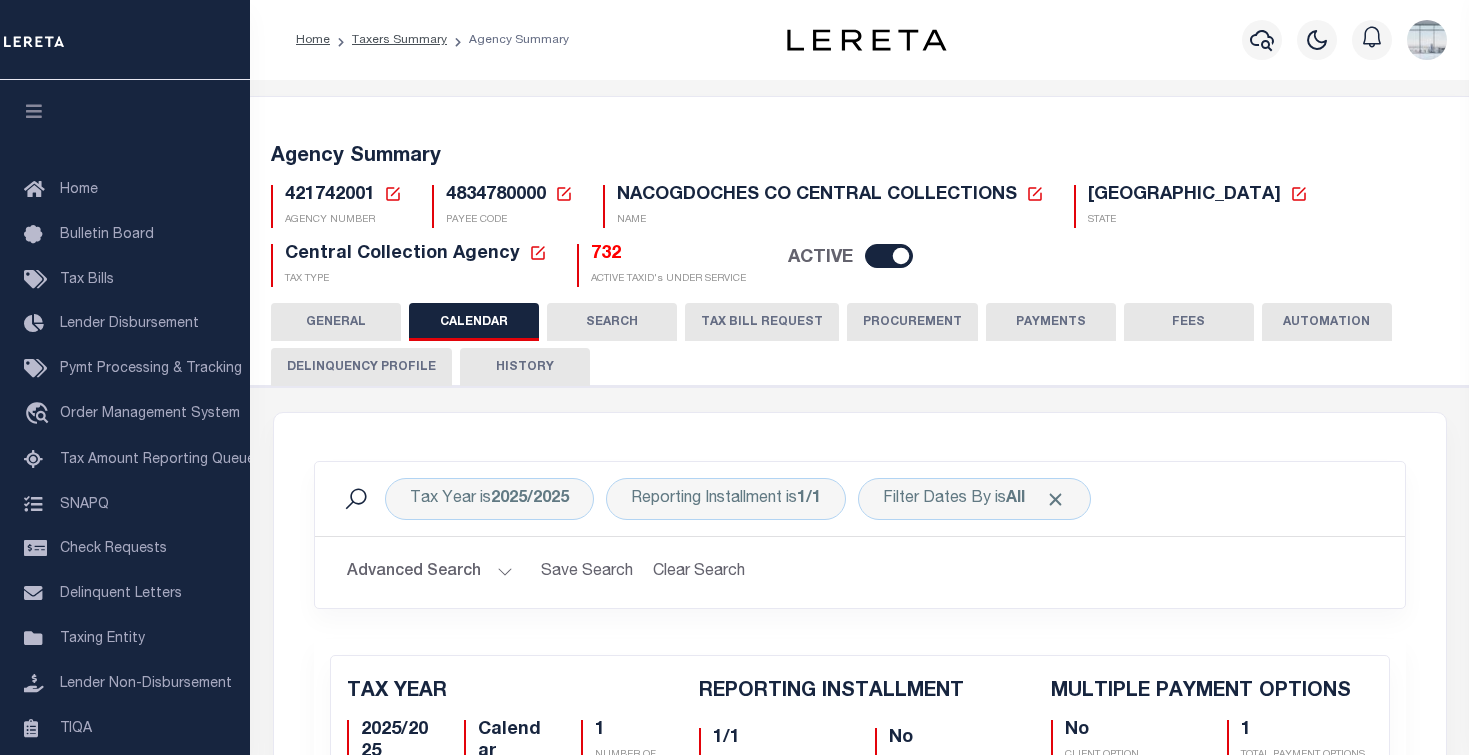 click on "421742001
Agency Number
Edit
Cancel Ok New Agency Number Cancel Ok AGENCY NUMBER" at bounding box center [336, 206] 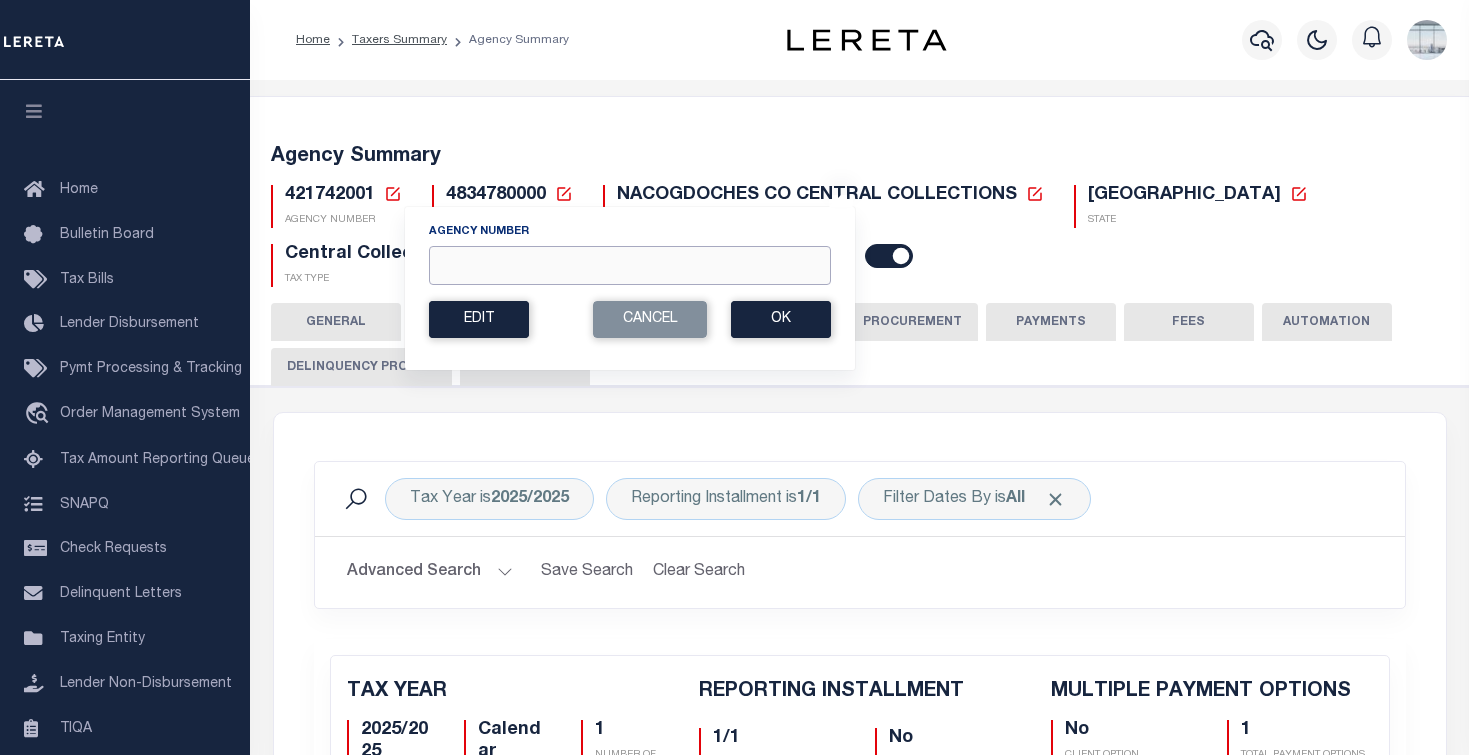 drag, startPoint x: 453, startPoint y: 257, endPoint x: 473, endPoint y: 264, distance: 21.189621 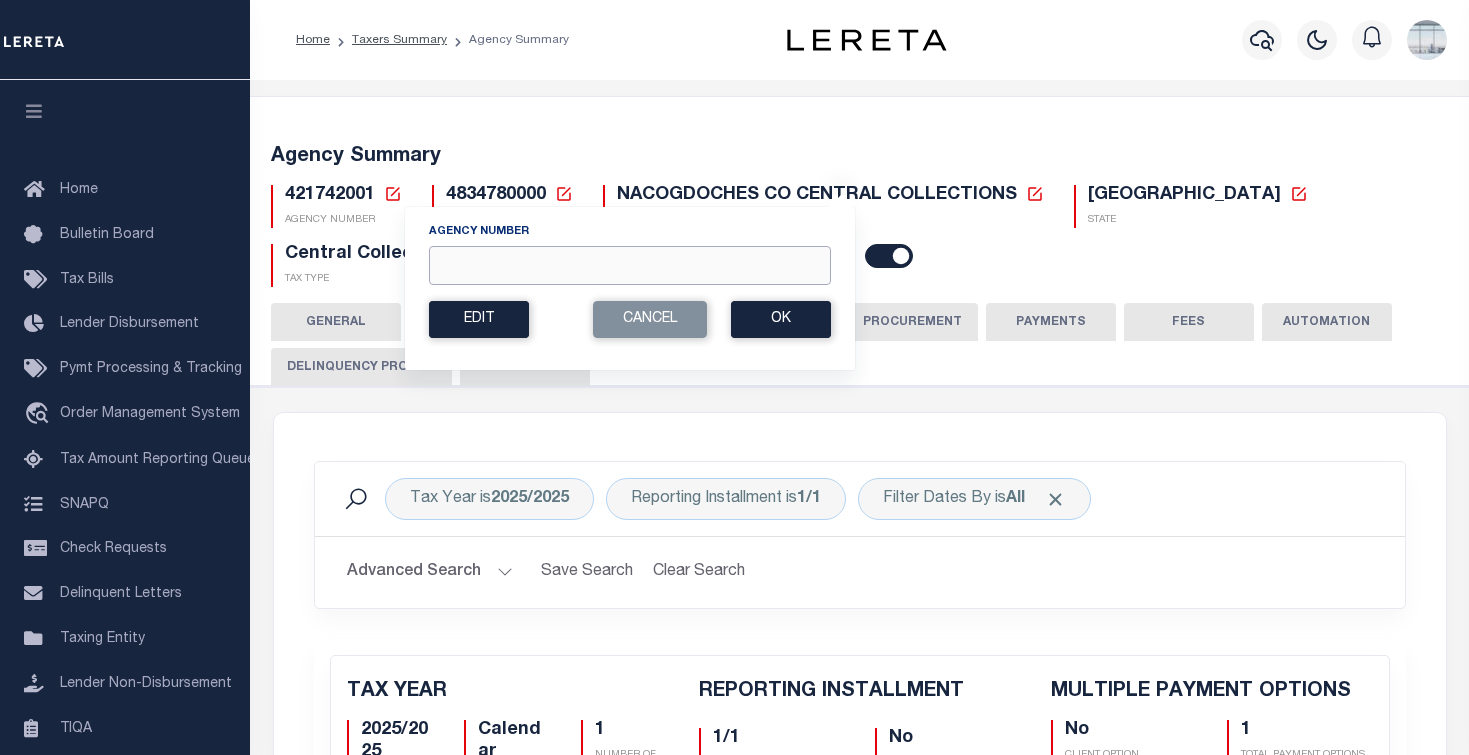 click on "Agency Number" at bounding box center [630, 265] 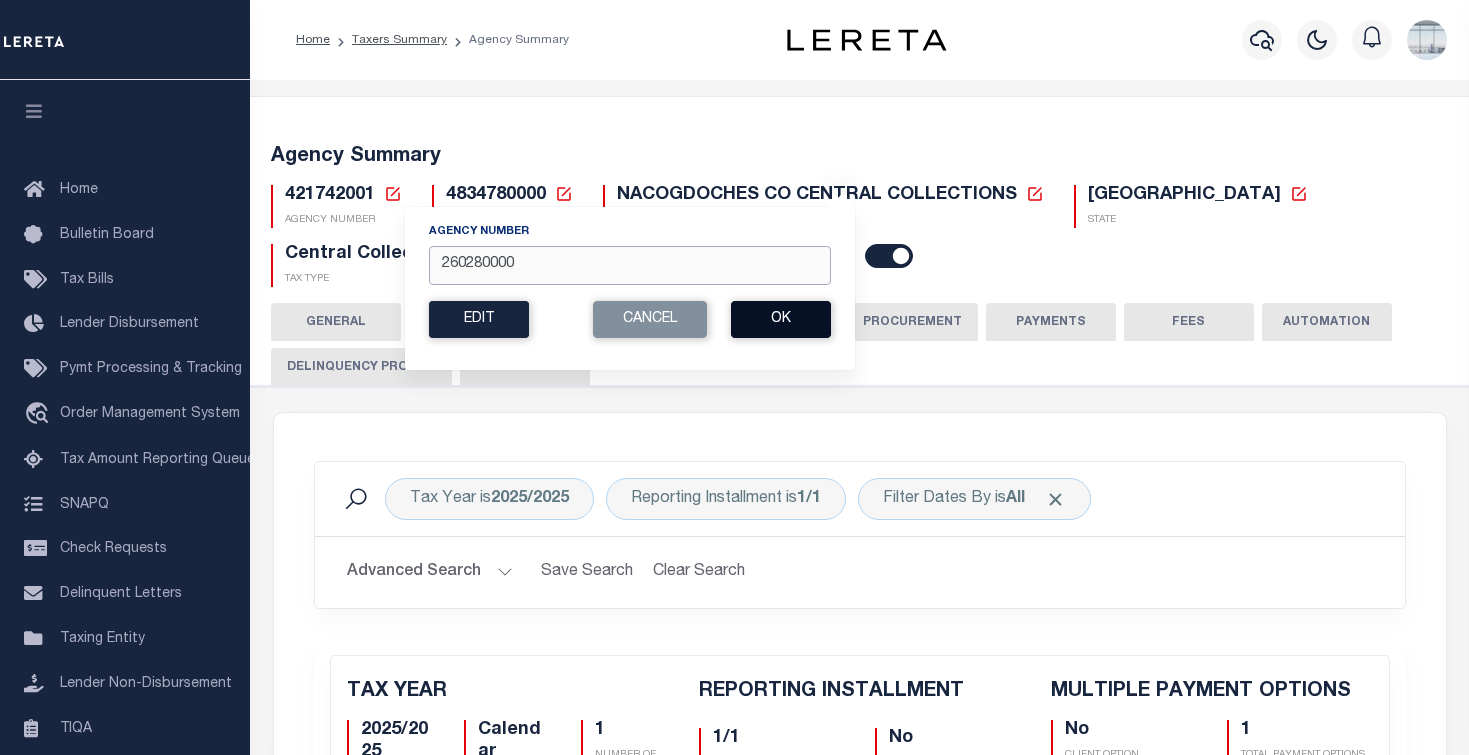 type on "260280000" 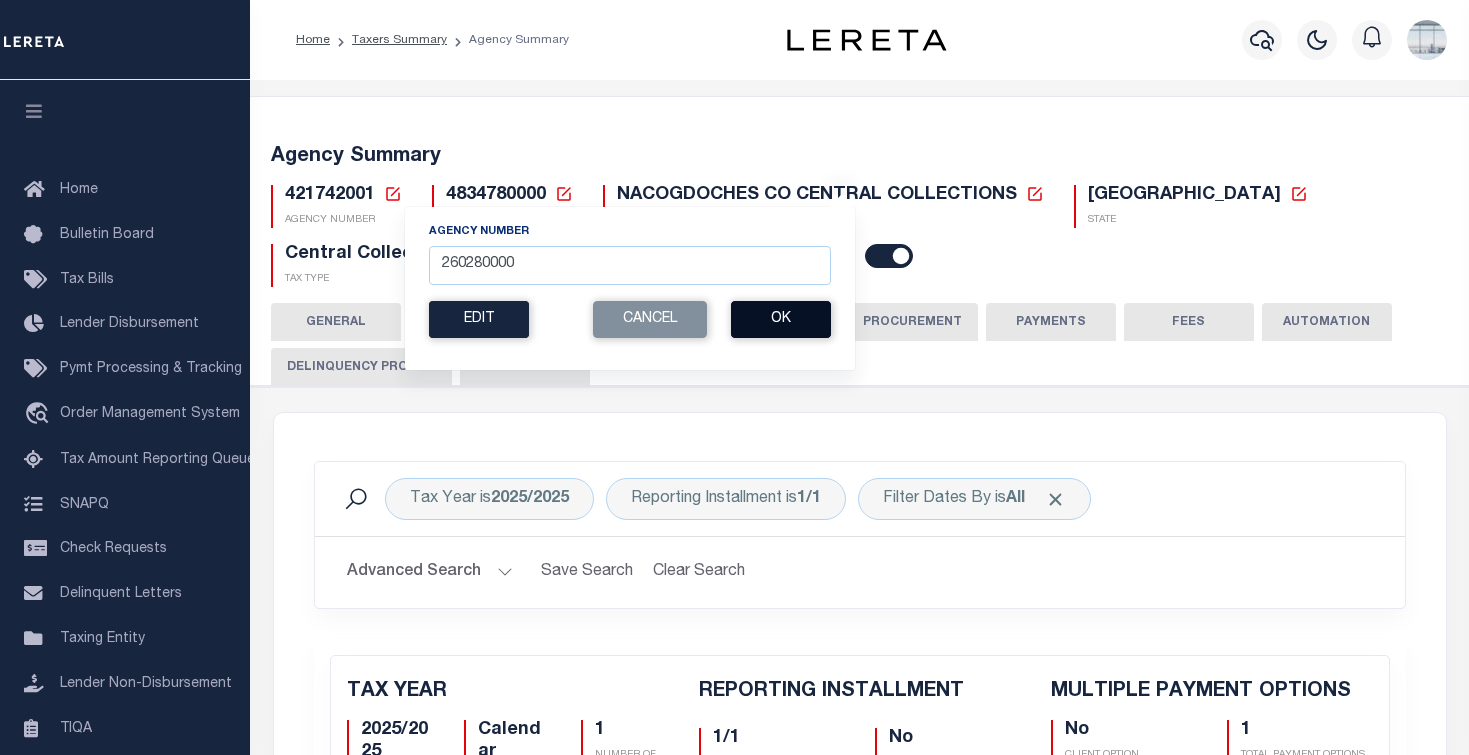 click on "Ok" at bounding box center [781, 319] 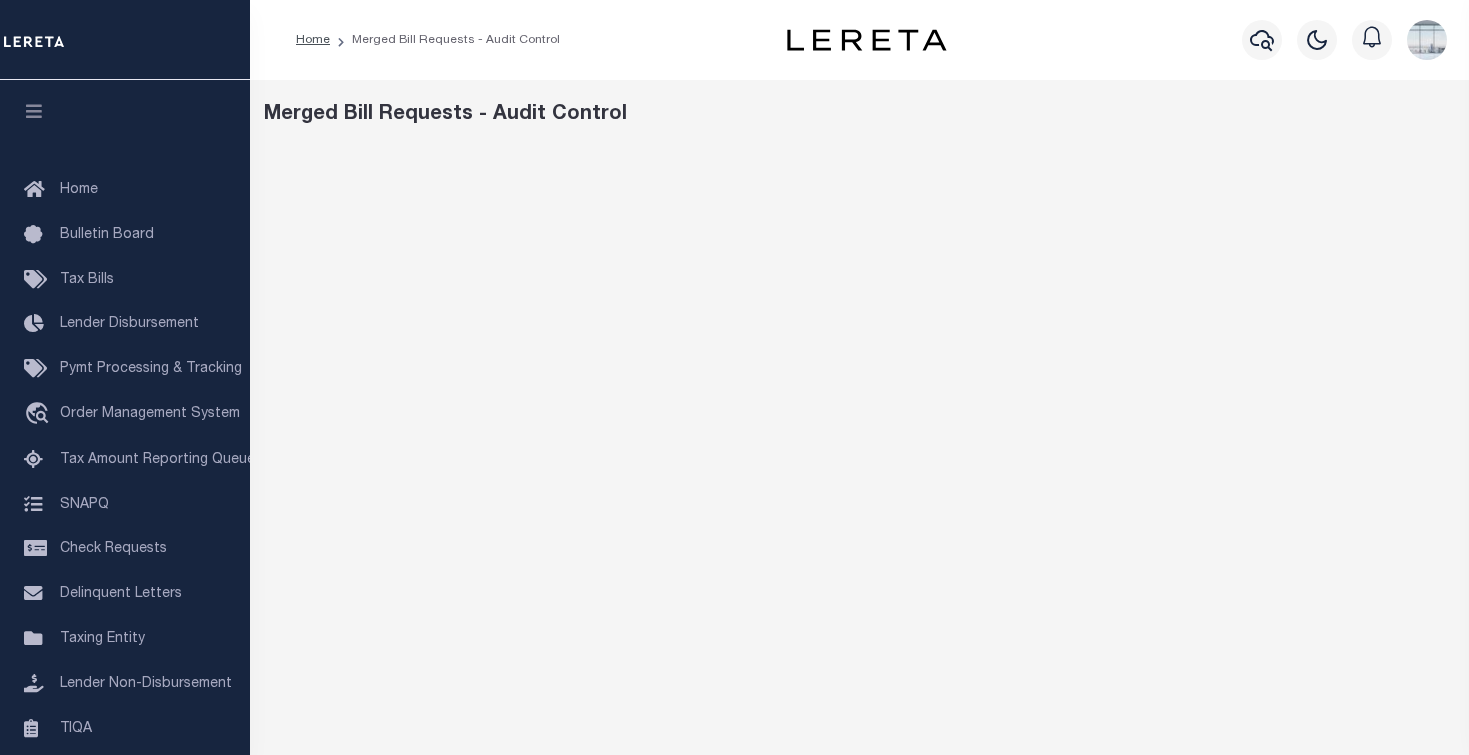 scroll, scrollTop: 0, scrollLeft: 0, axis: both 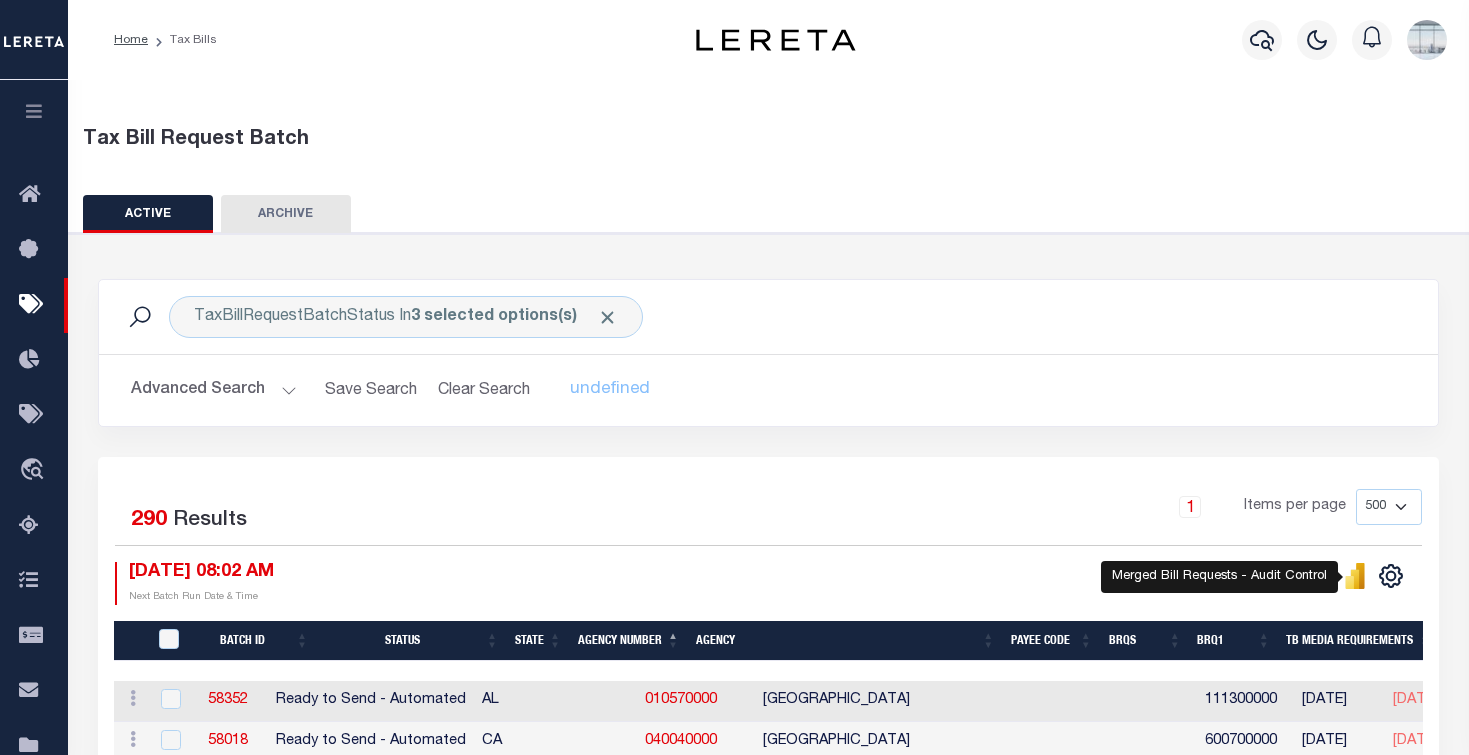 select on "500" 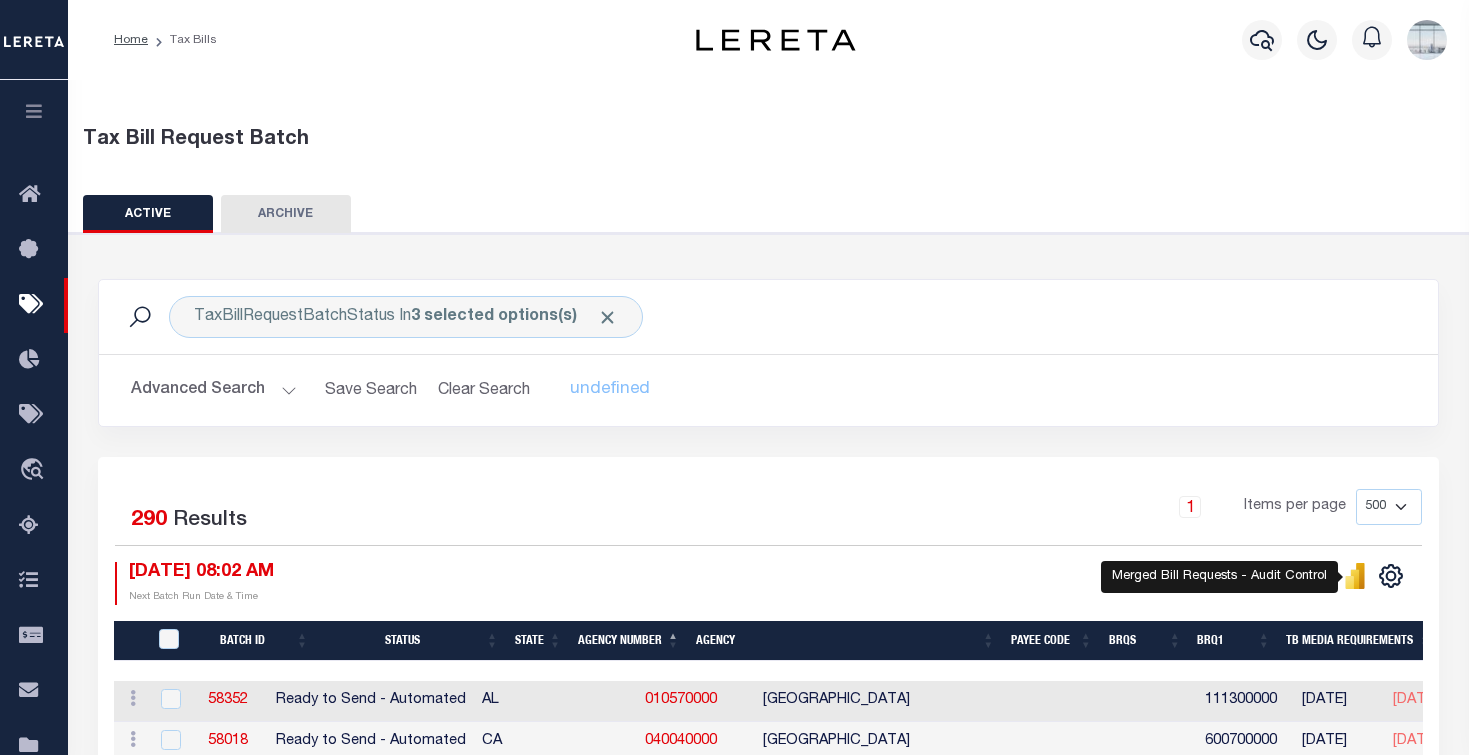 click 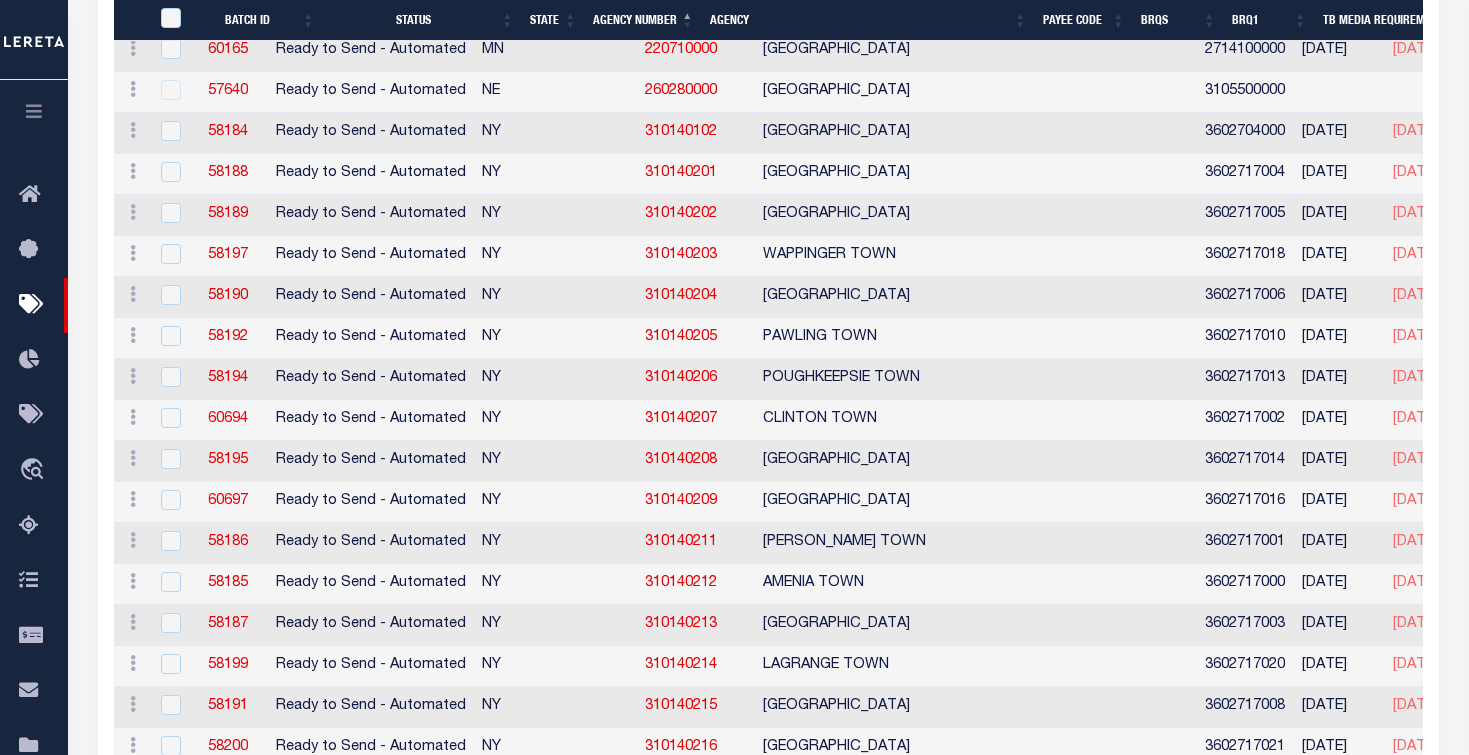 scroll, scrollTop: 1200, scrollLeft: 0, axis: vertical 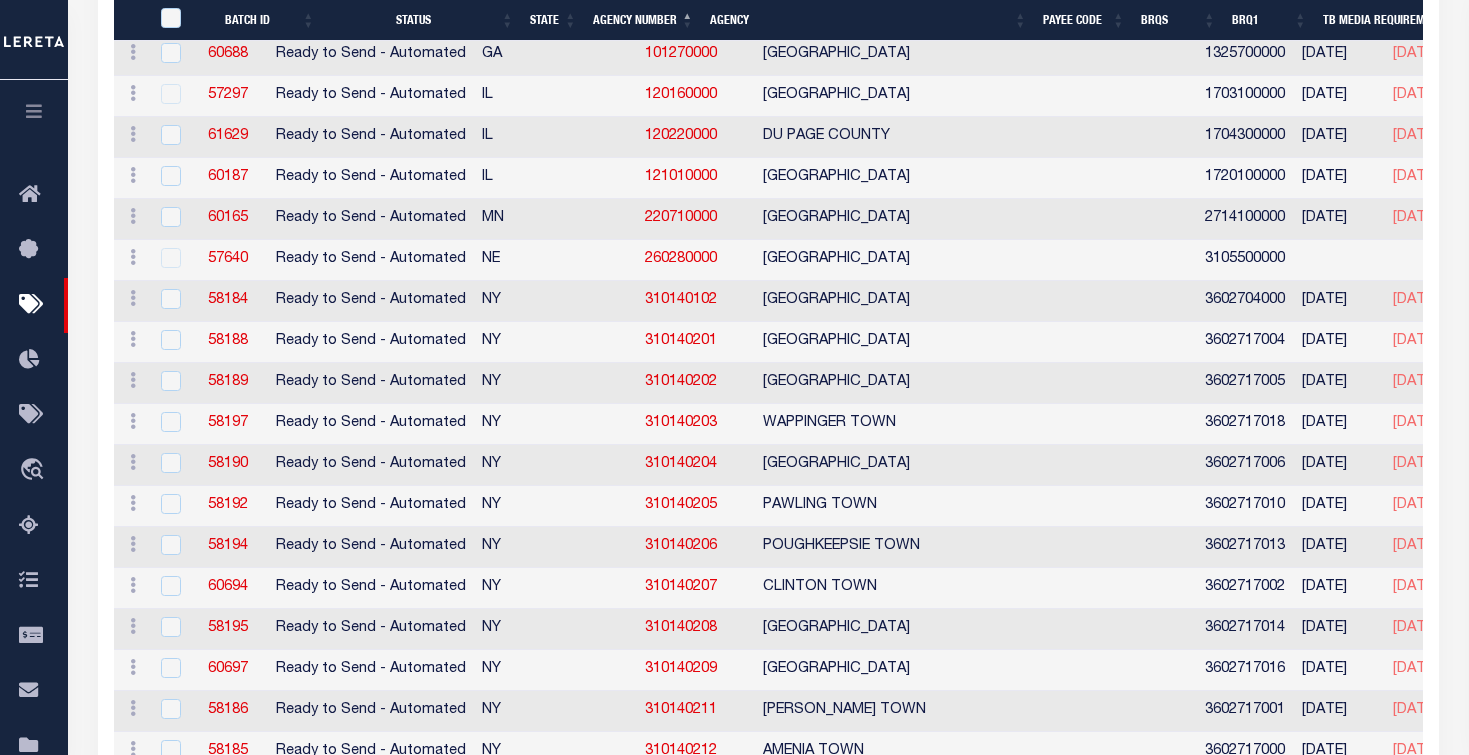 click at bounding box center (168, 259) 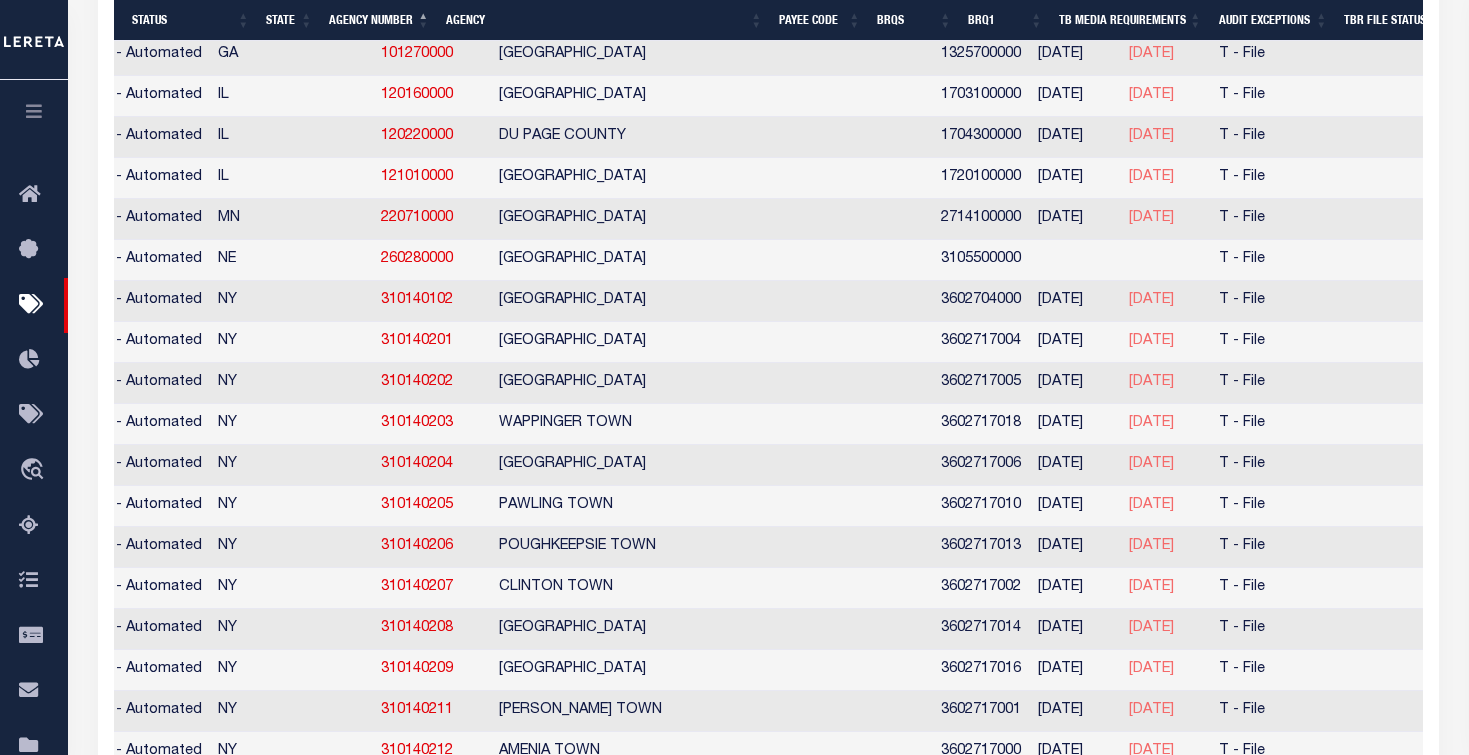 scroll, scrollTop: 0, scrollLeft: 377, axis: horizontal 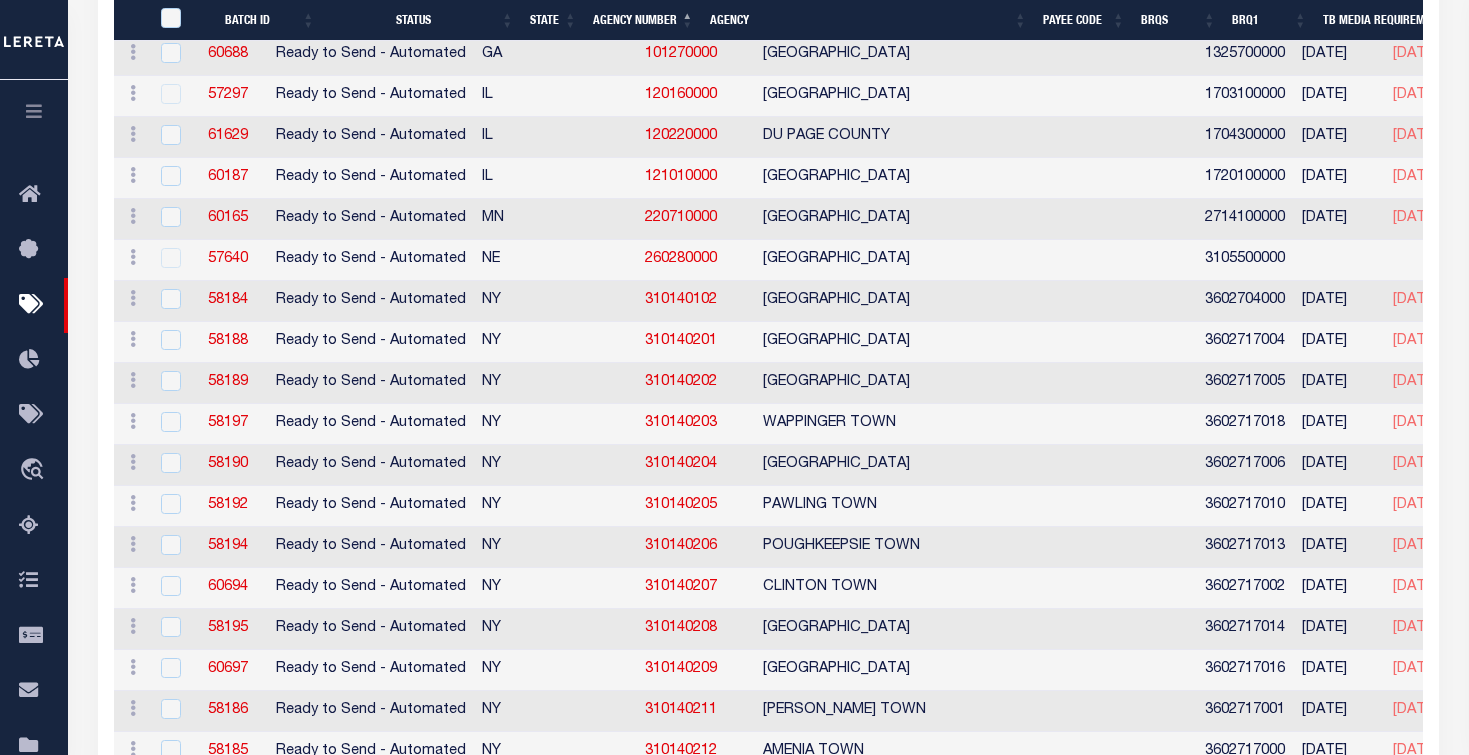 click at bounding box center (168, 259) 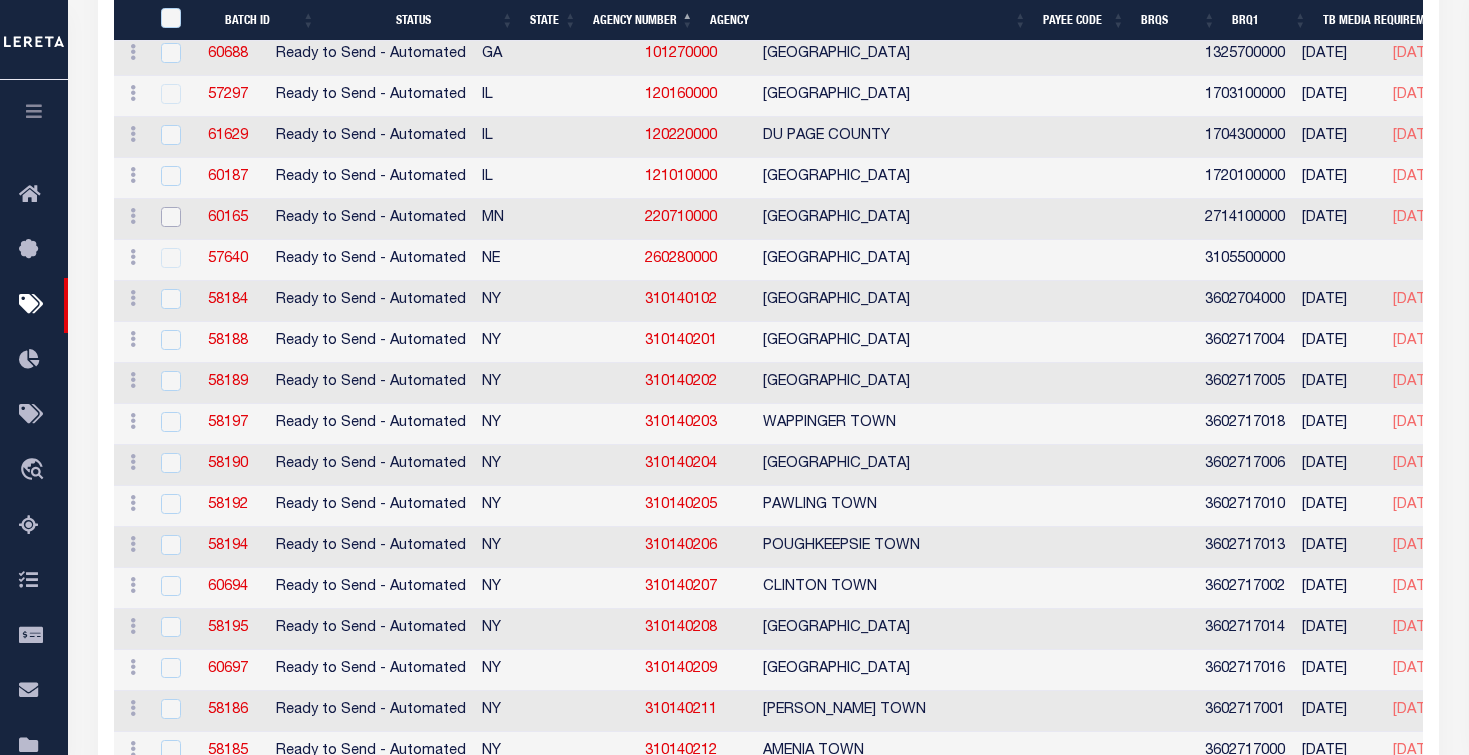 click at bounding box center [171, 217] 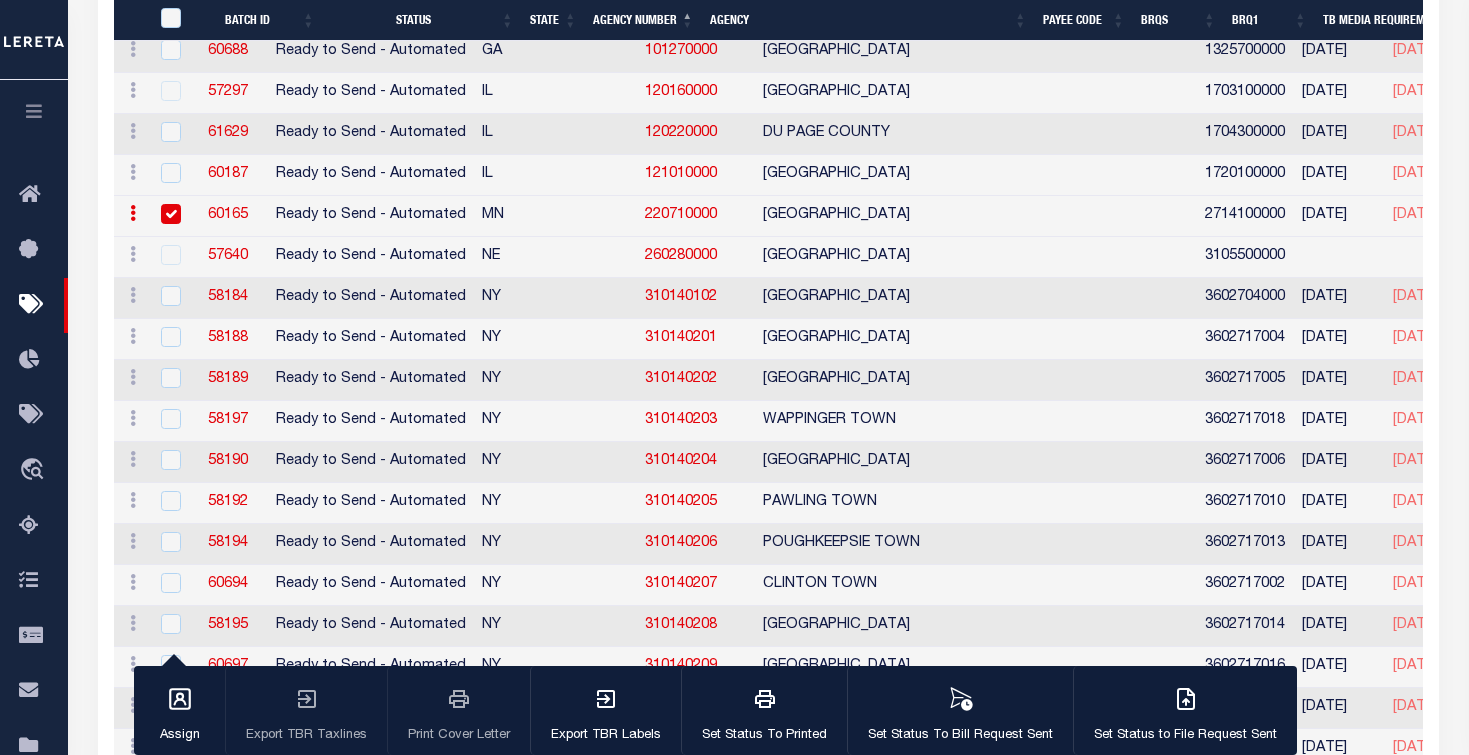 click at bounding box center [171, 214] 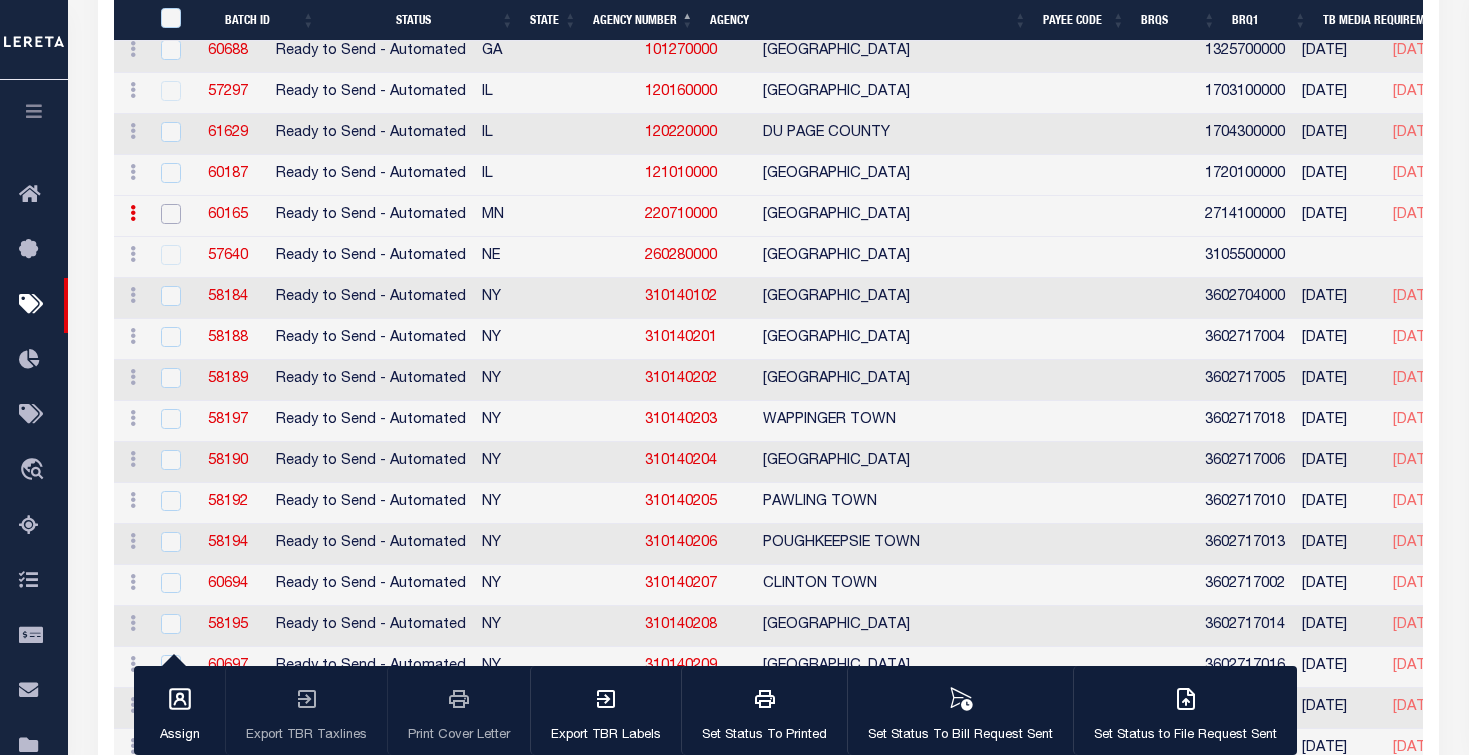 checkbox on "false" 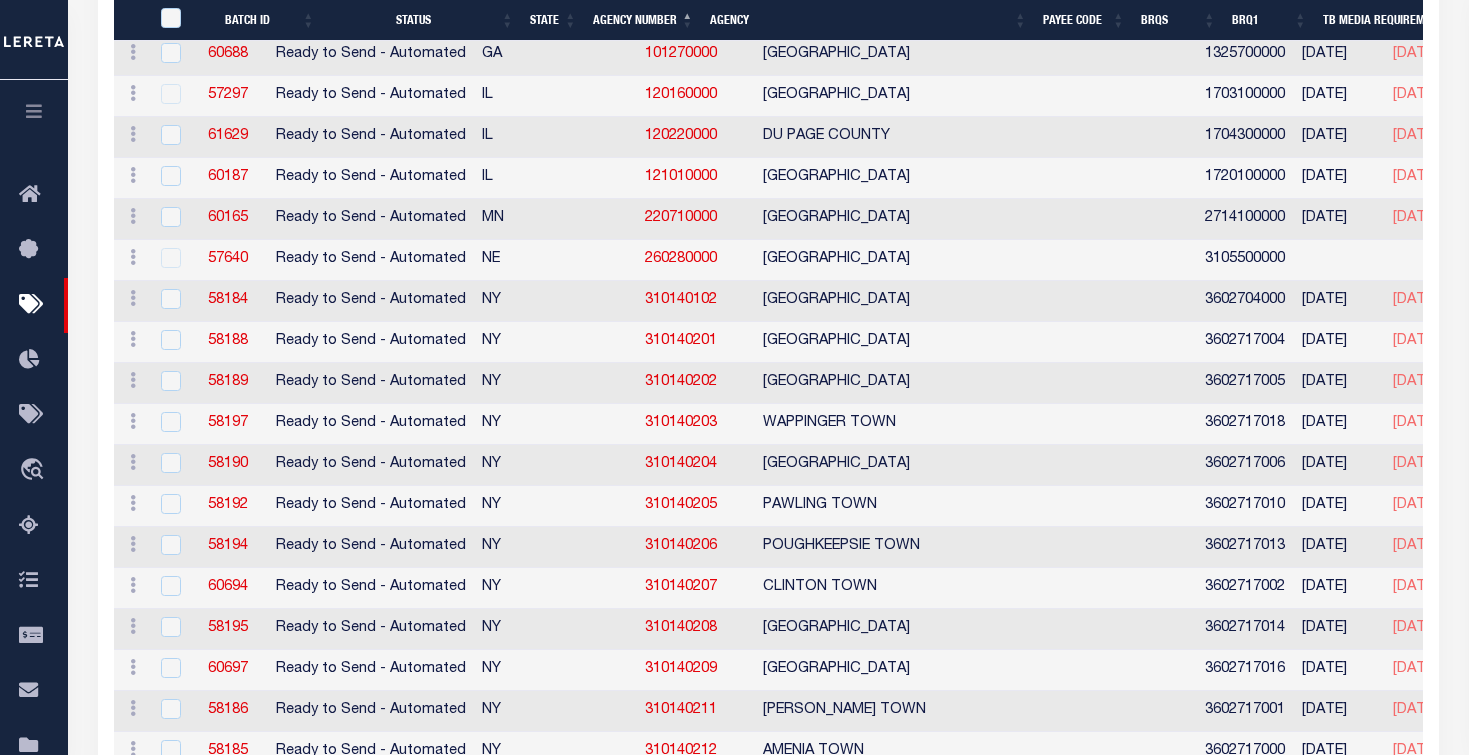click at bounding box center [168, 259] 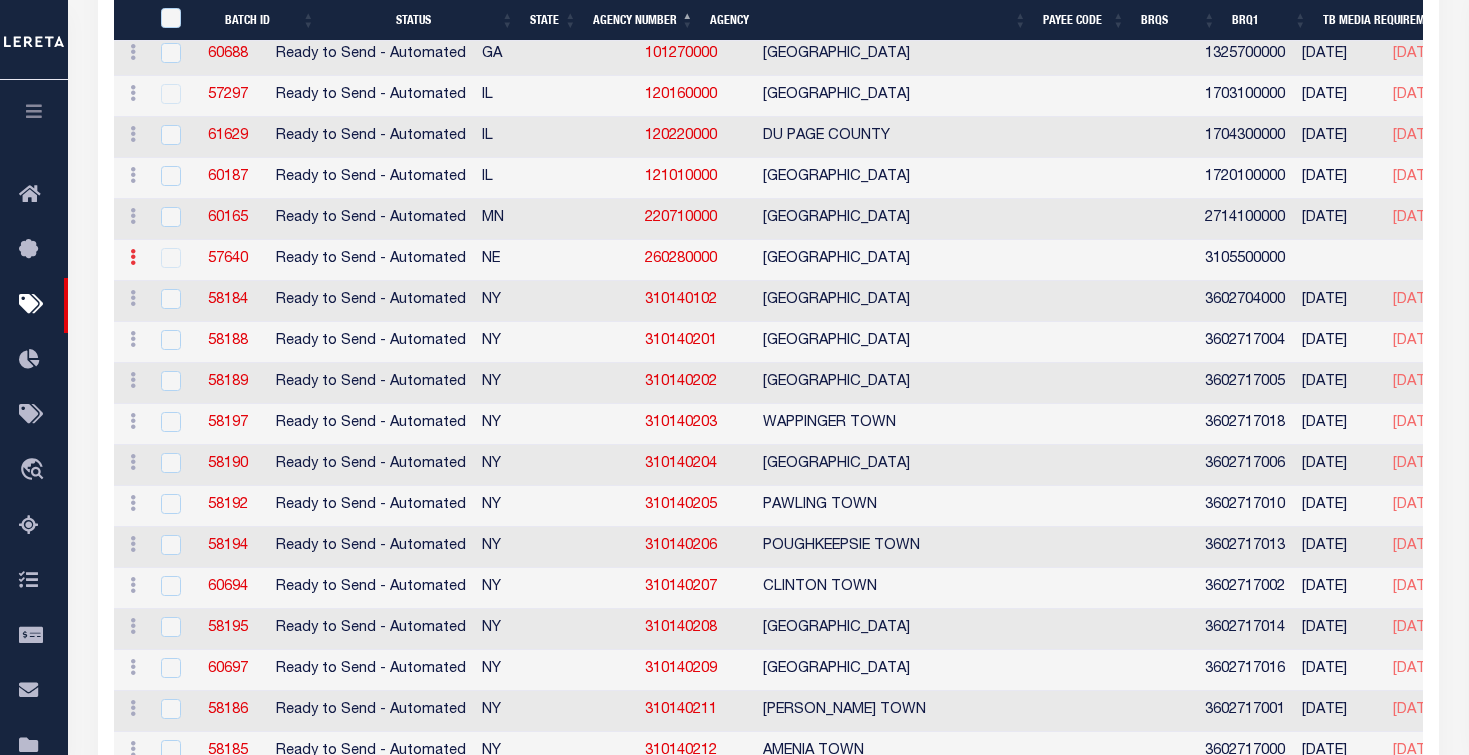 click at bounding box center (133, 260) 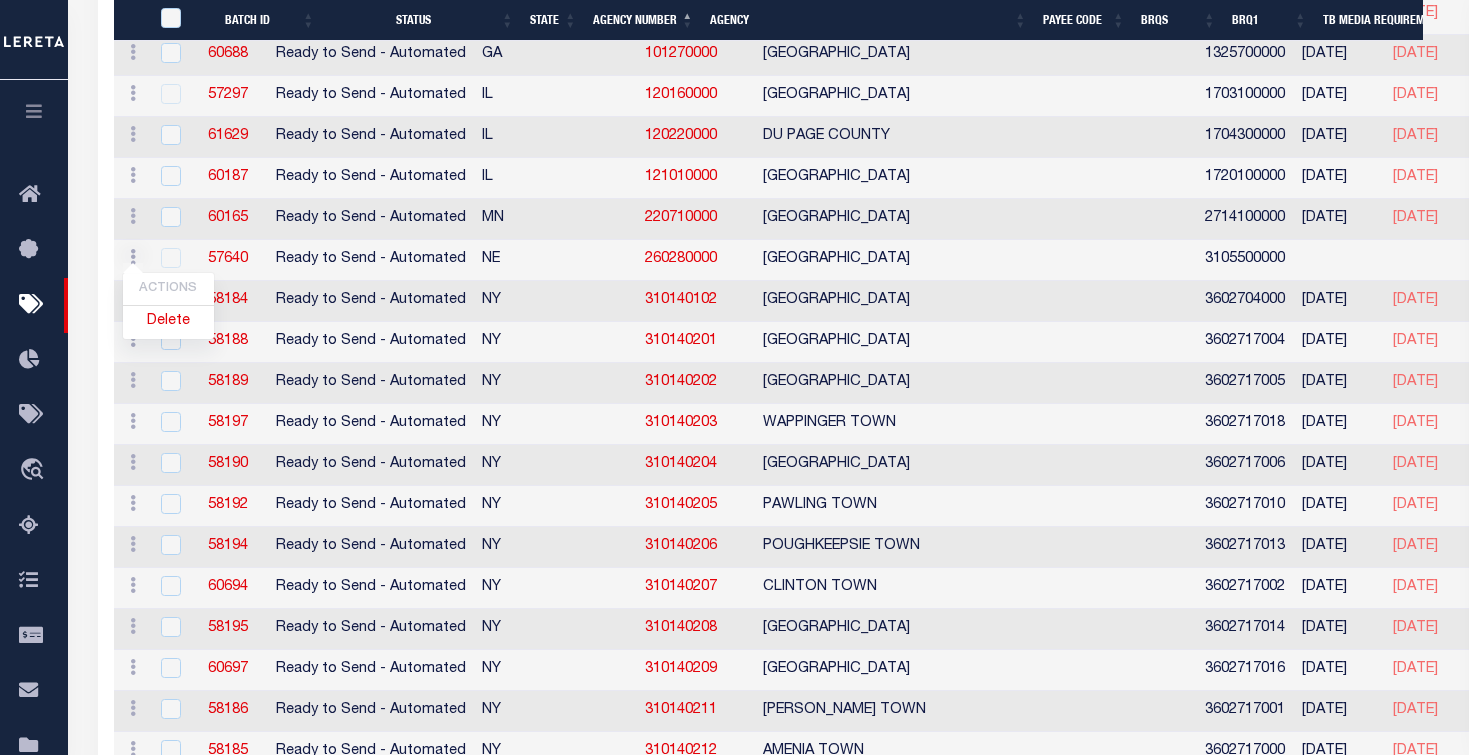 click on "57640" at bounding box center [228, 260] 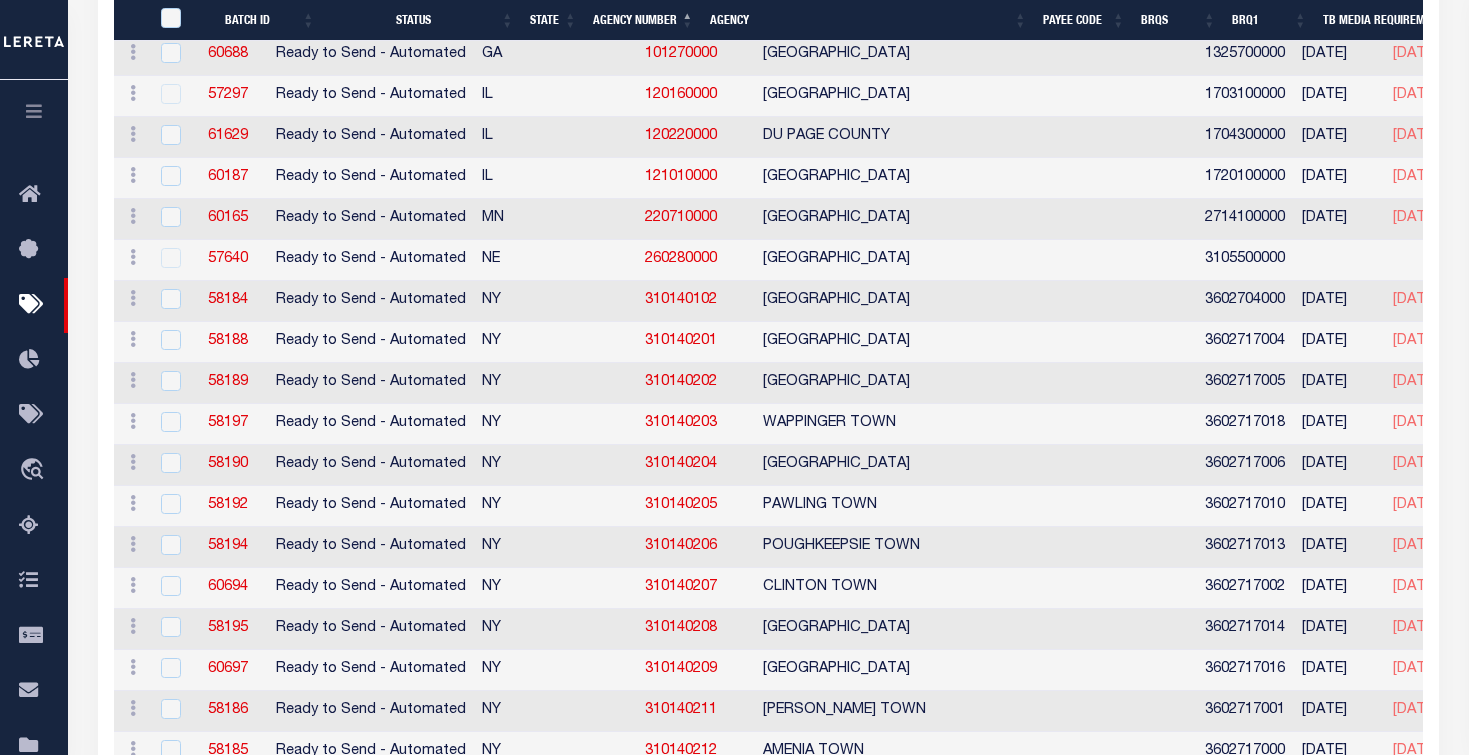 drag, startPoint x: 585, startPoint y: 46, endPoint x: 783, endPoint y: 54, distance: 198.16154 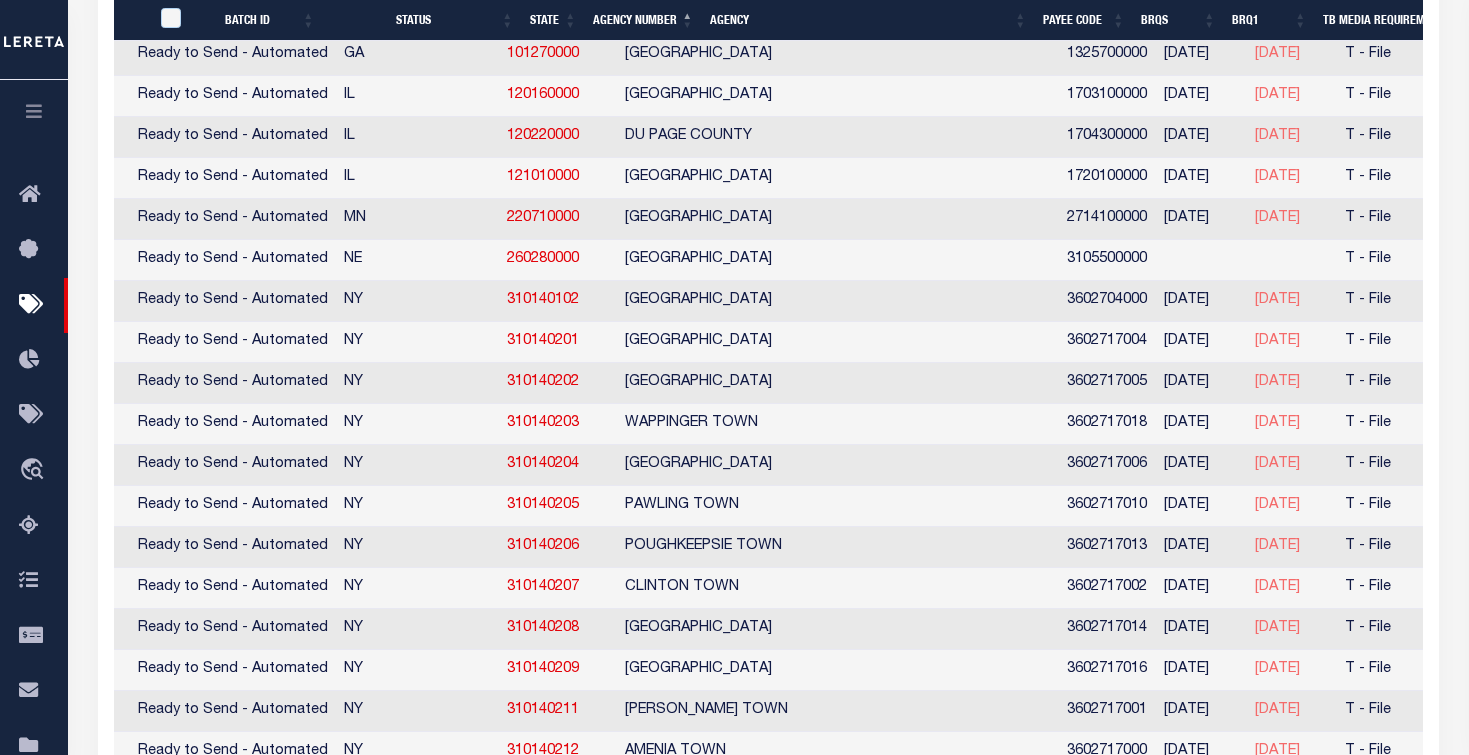 scroll, scrollTop: 0, scrollLeft: 139, axis: horizontal 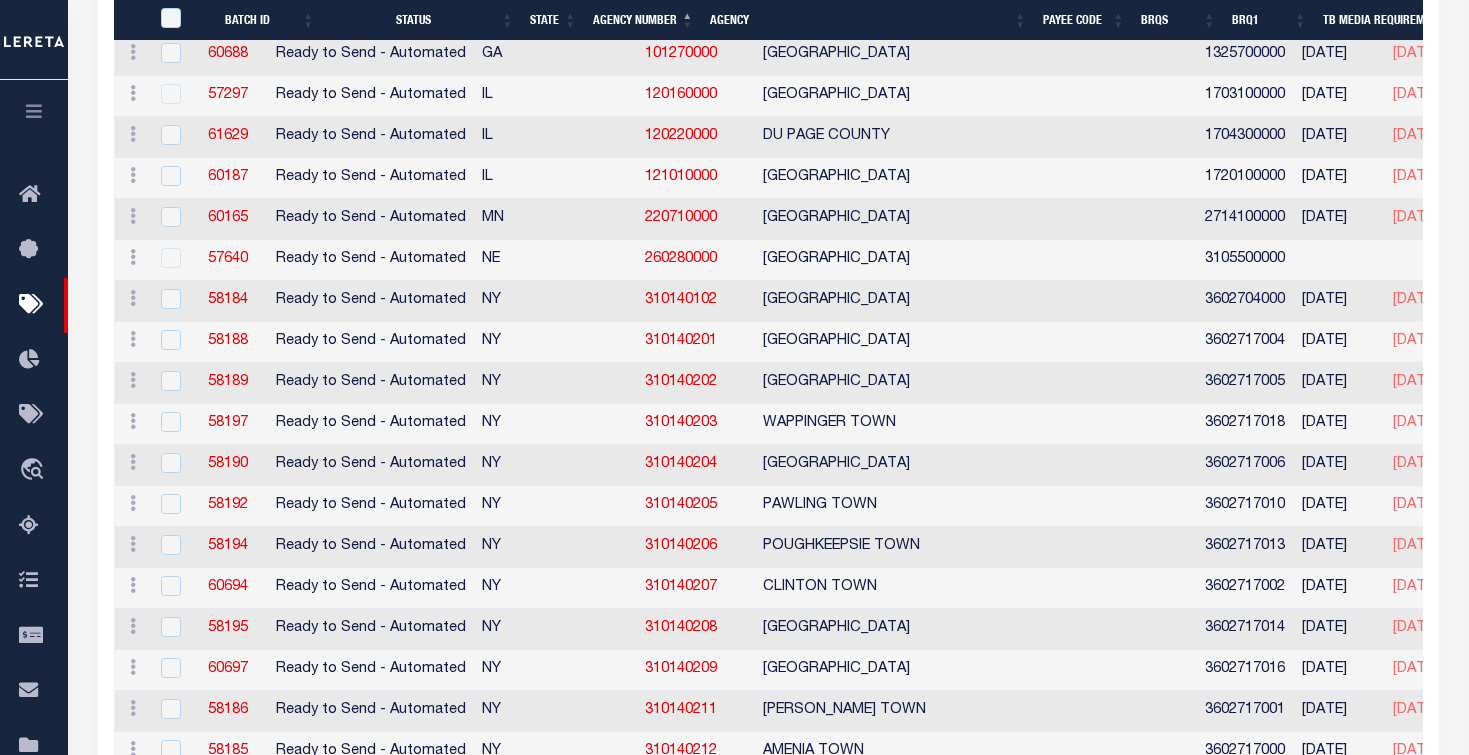 click at bounding box center [168, 95] 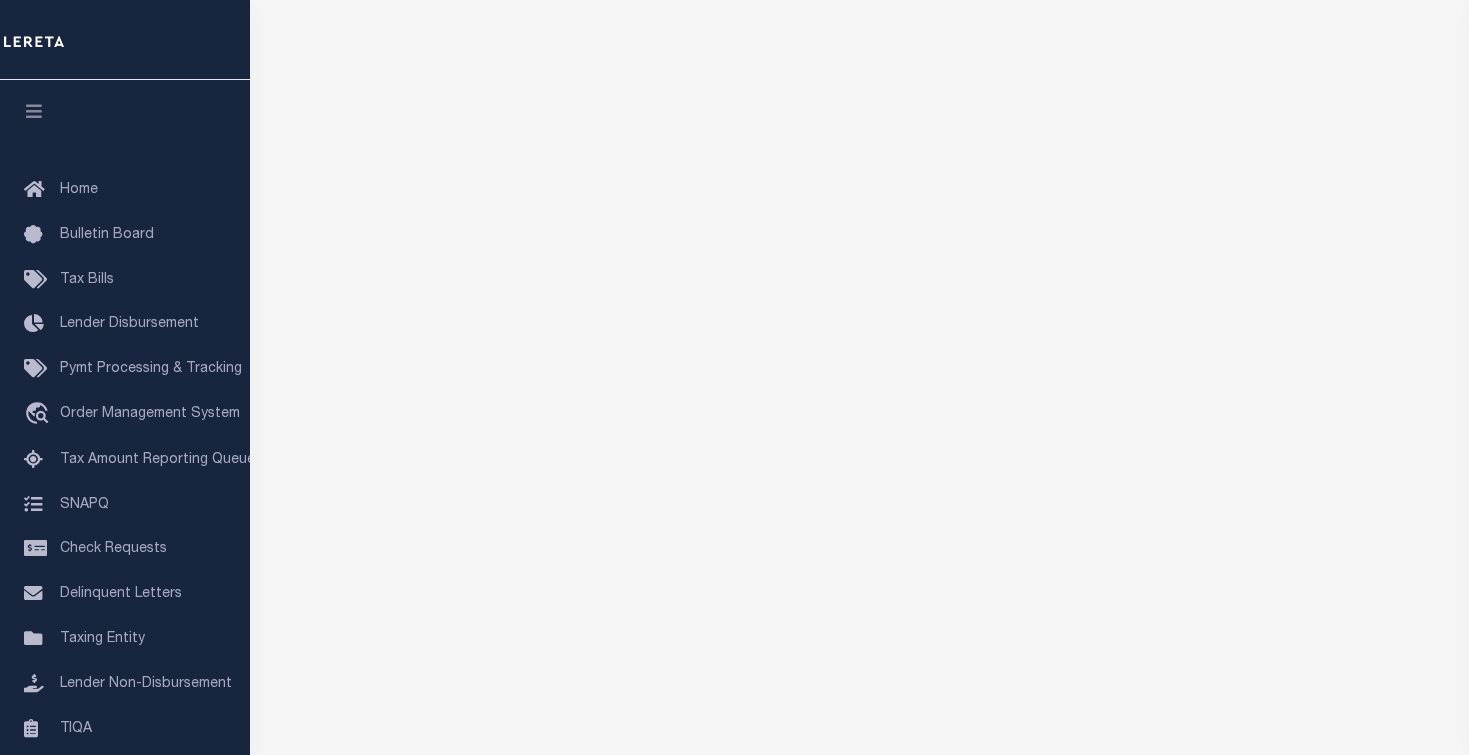 scroll, scrollTop: 300, scrollLeft: 0, axis: vertical 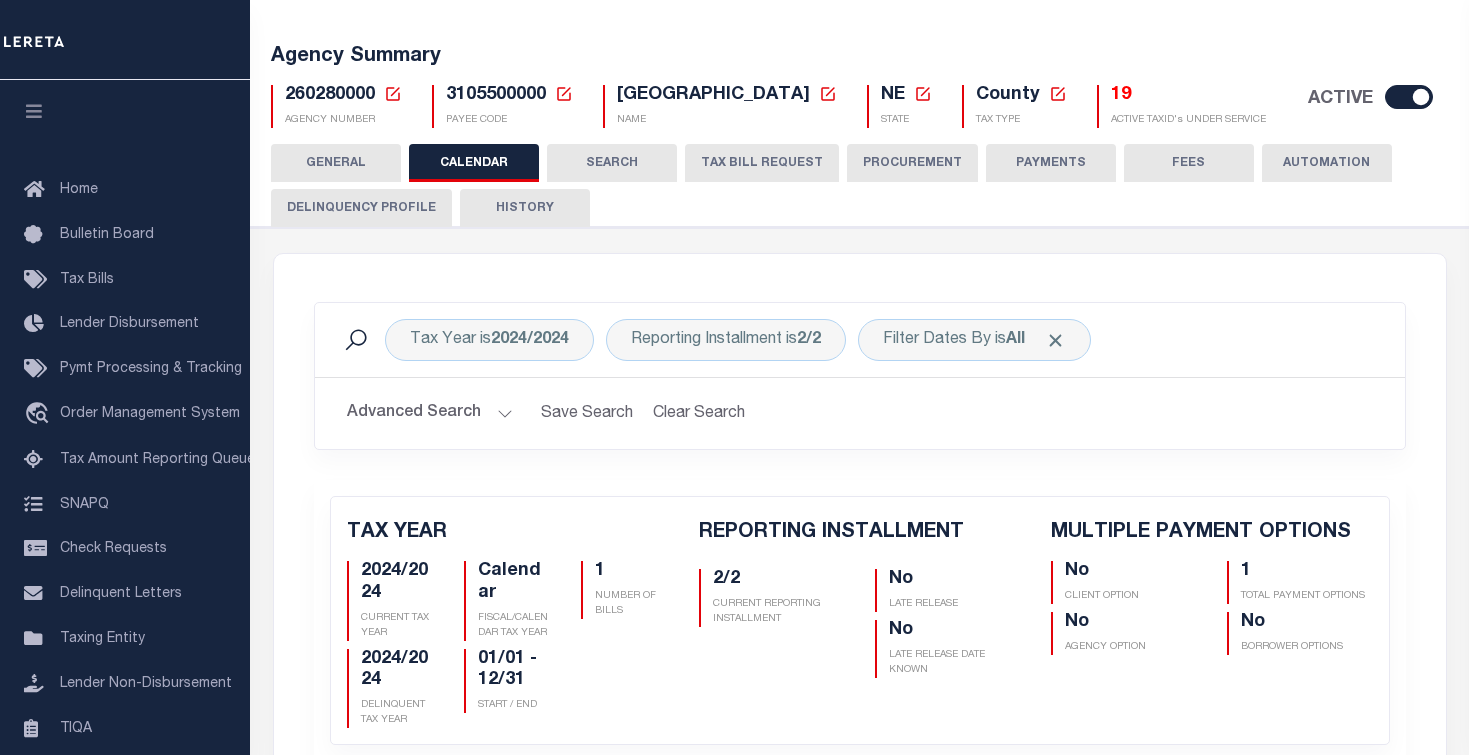 click on "HISTORY" at bounding box center (525, 208) 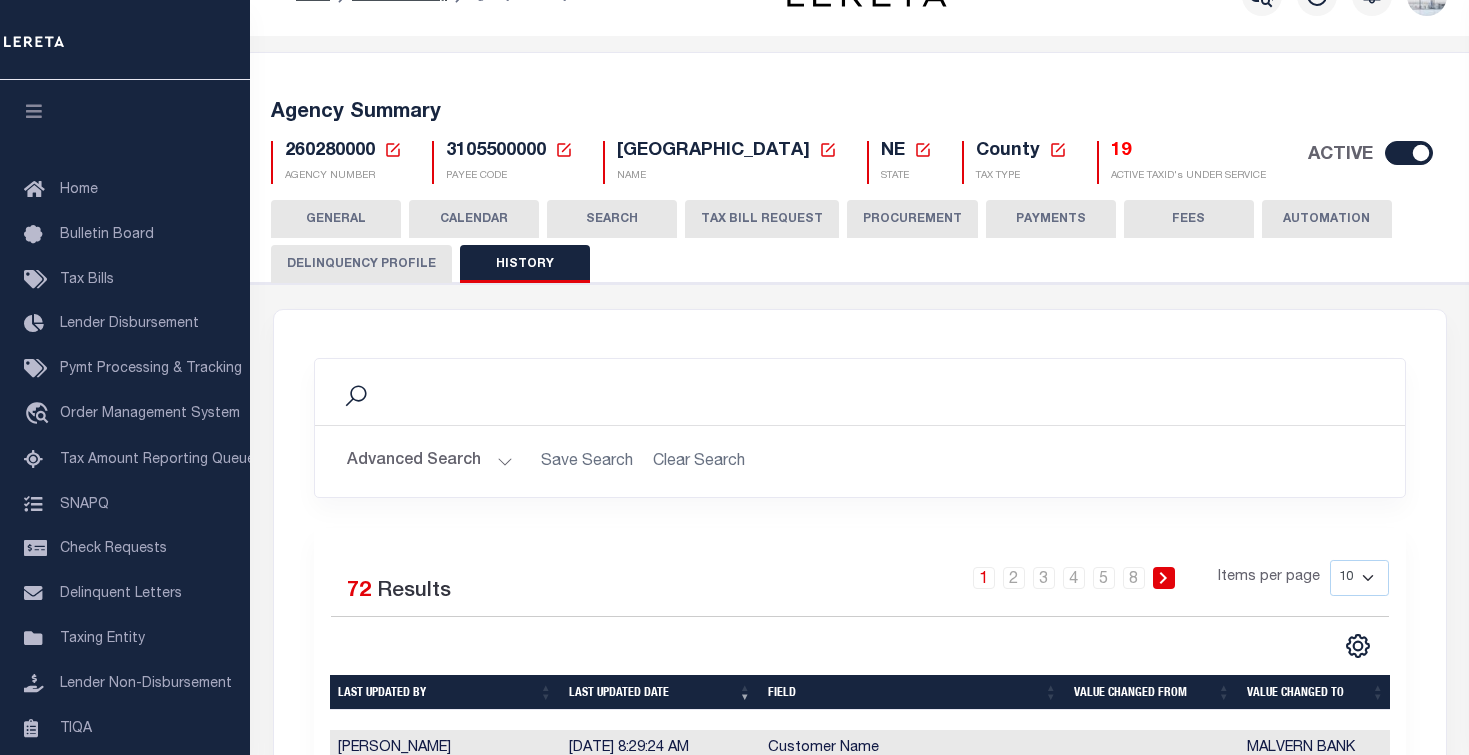 scroll, scrollTop: 0, scrollLeft: 0, axis: both 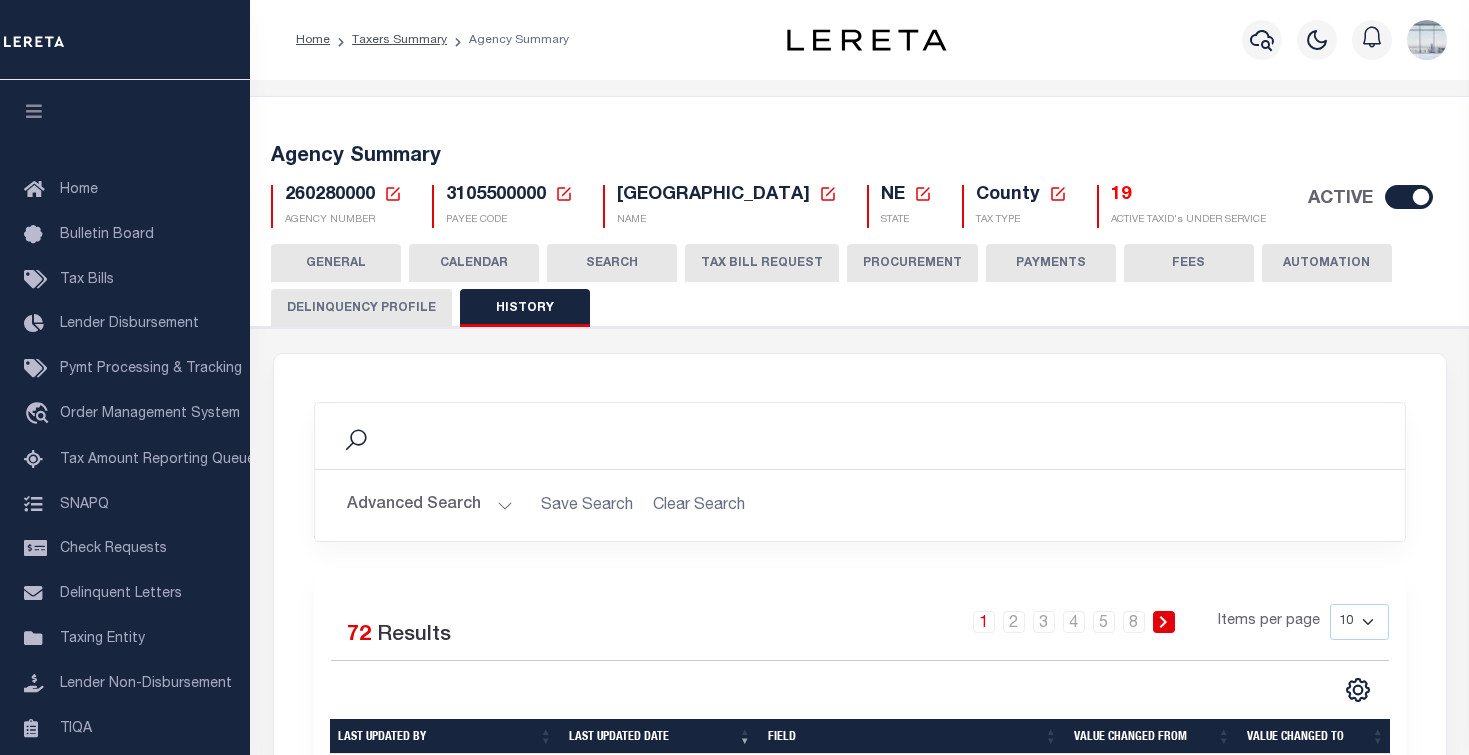 drag, startPoint x: 619, startPoint y: 16, endPoint x: 631, endPoint y: 28, distance: 16.970562 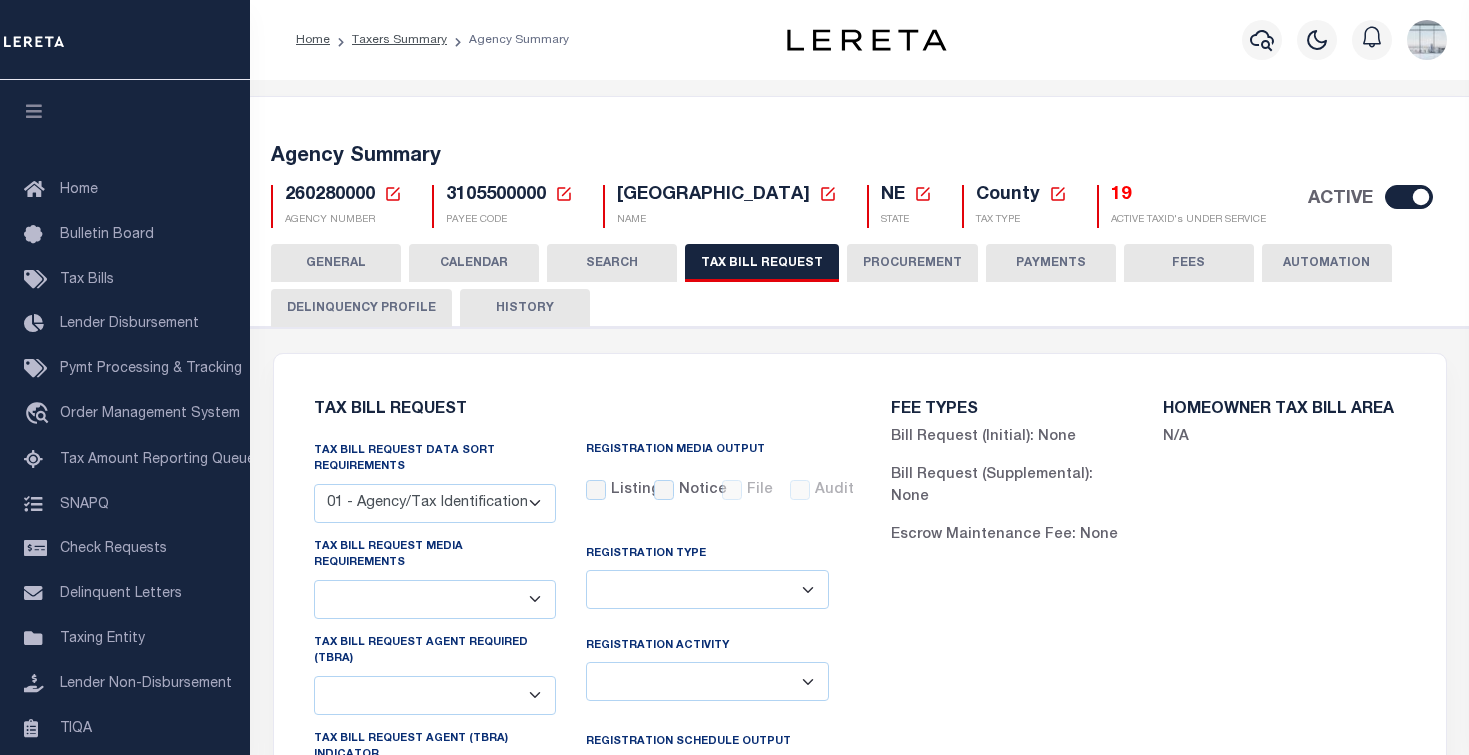 select on "22" 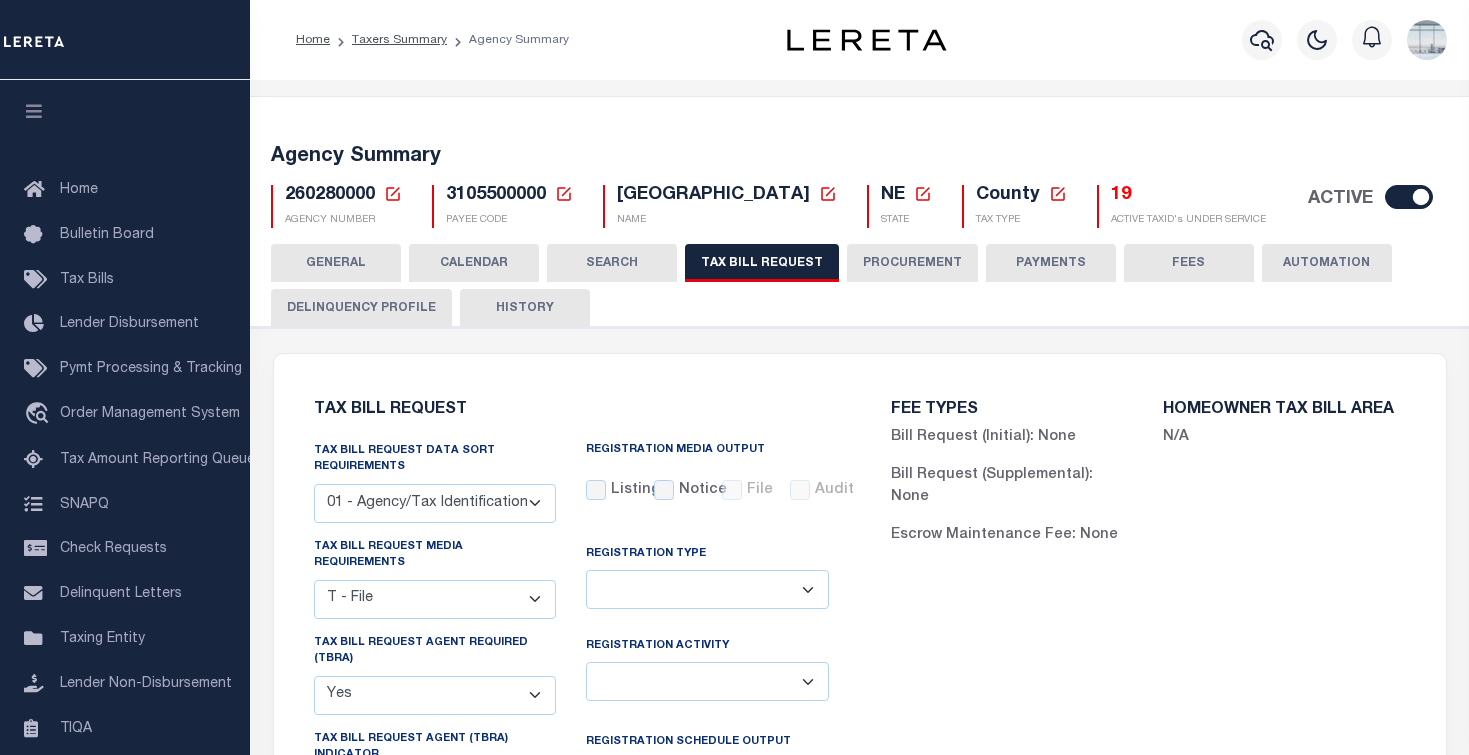 scroll, scrollTop: 400, scrollLeft: 0, axis: vertical 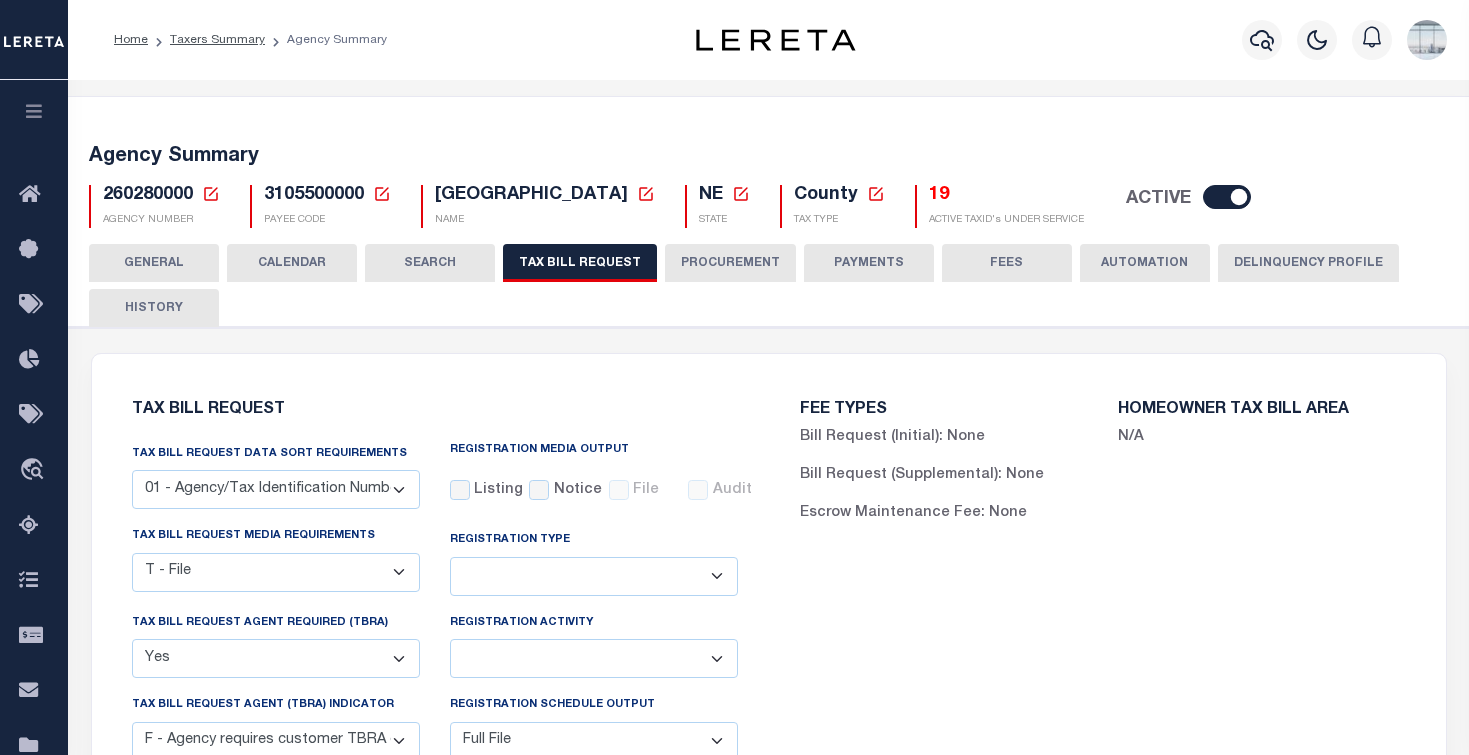 select on "22" 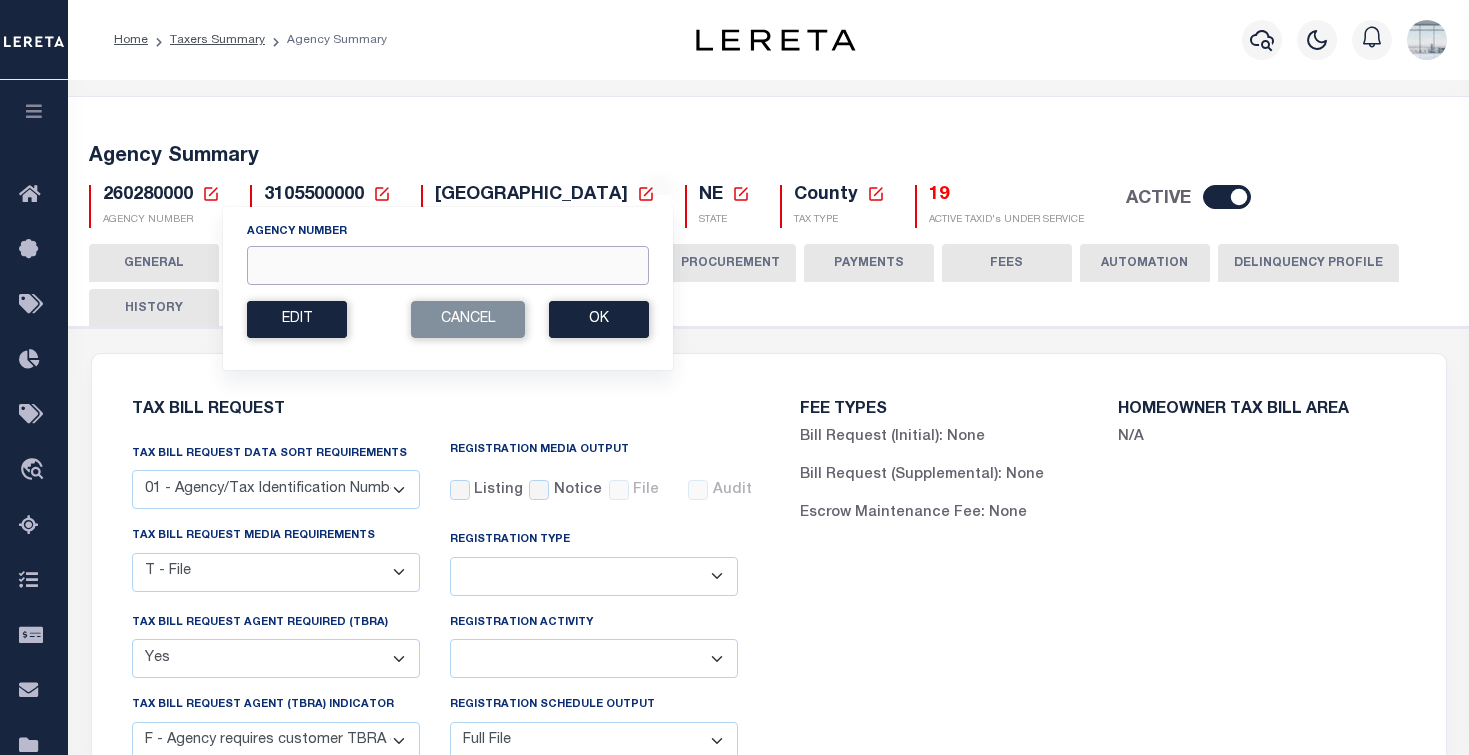 click on "Agency Number" at bounding box center (448, 265) 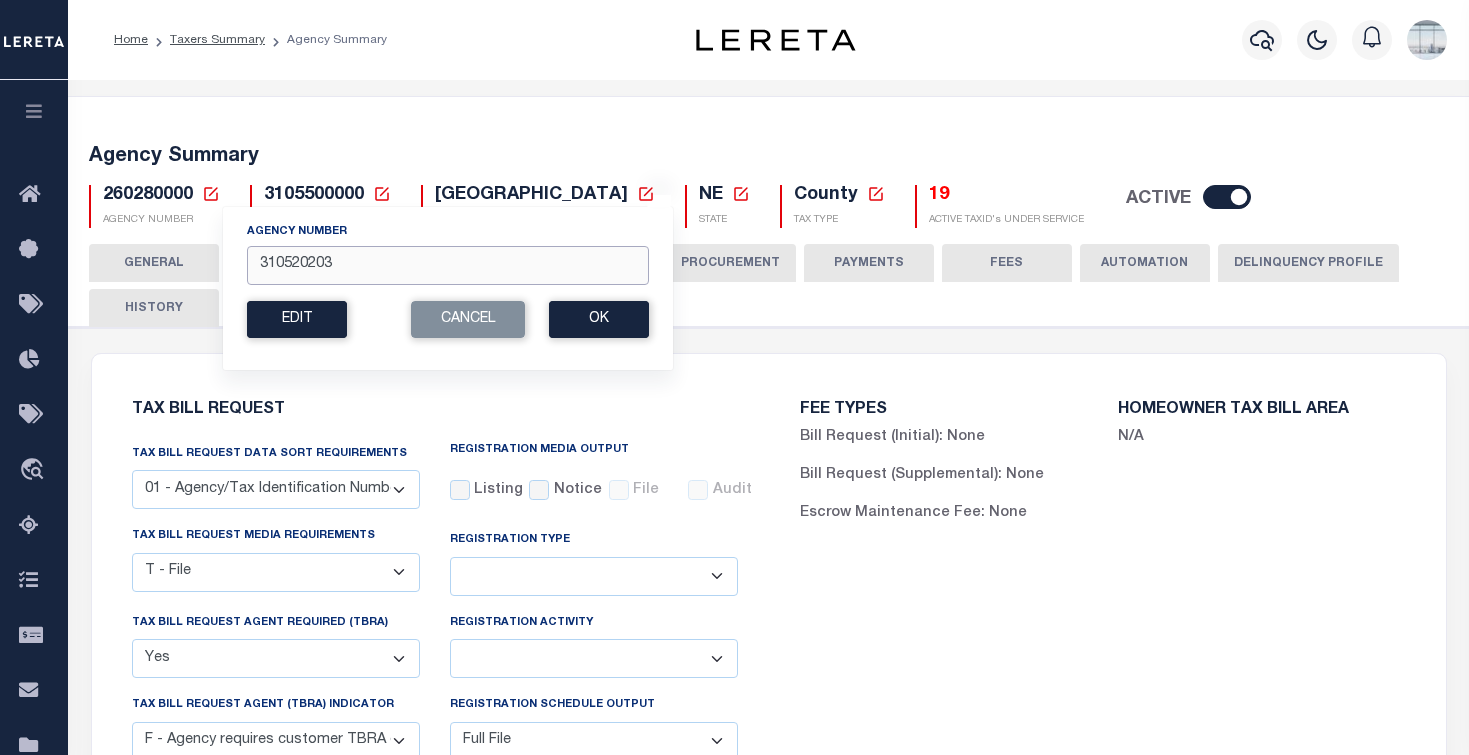 type on "310520203" 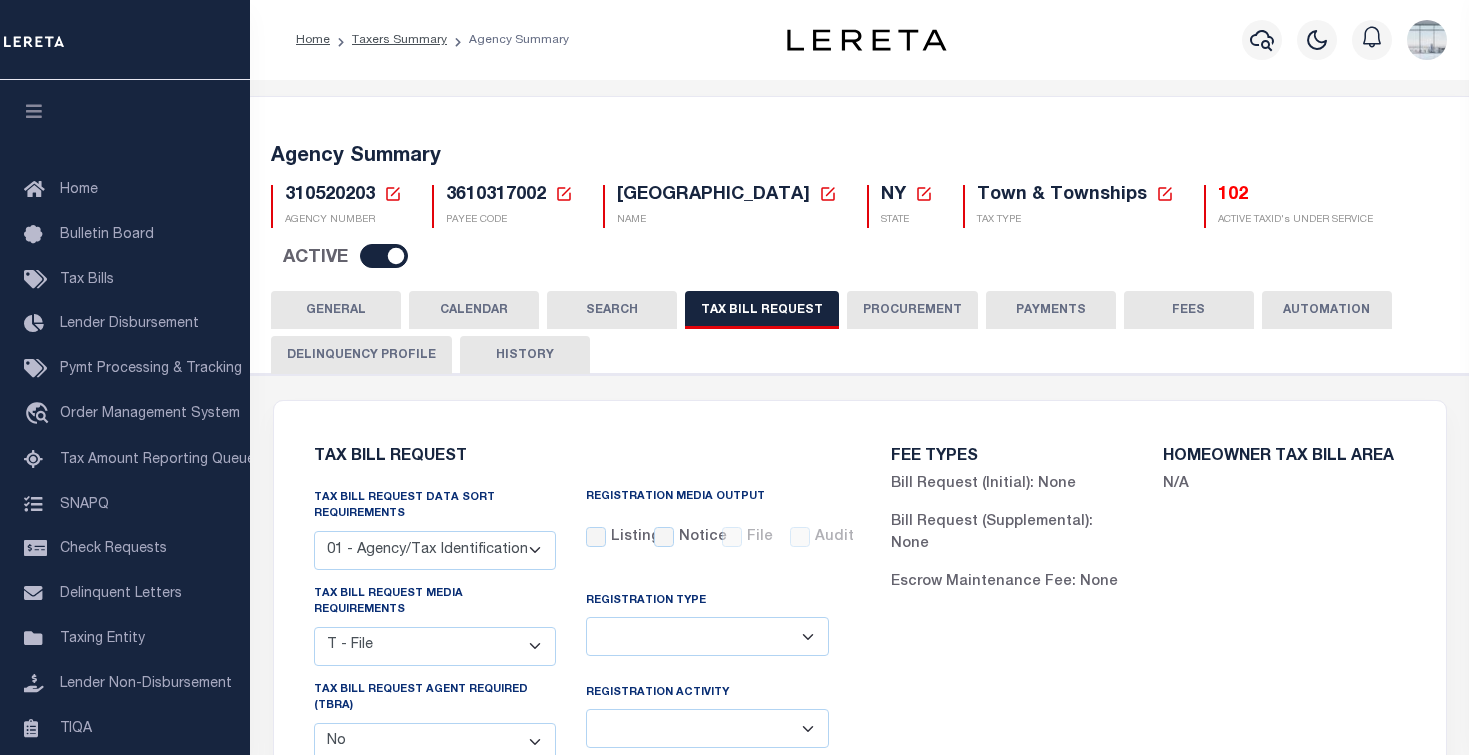 select on "22" 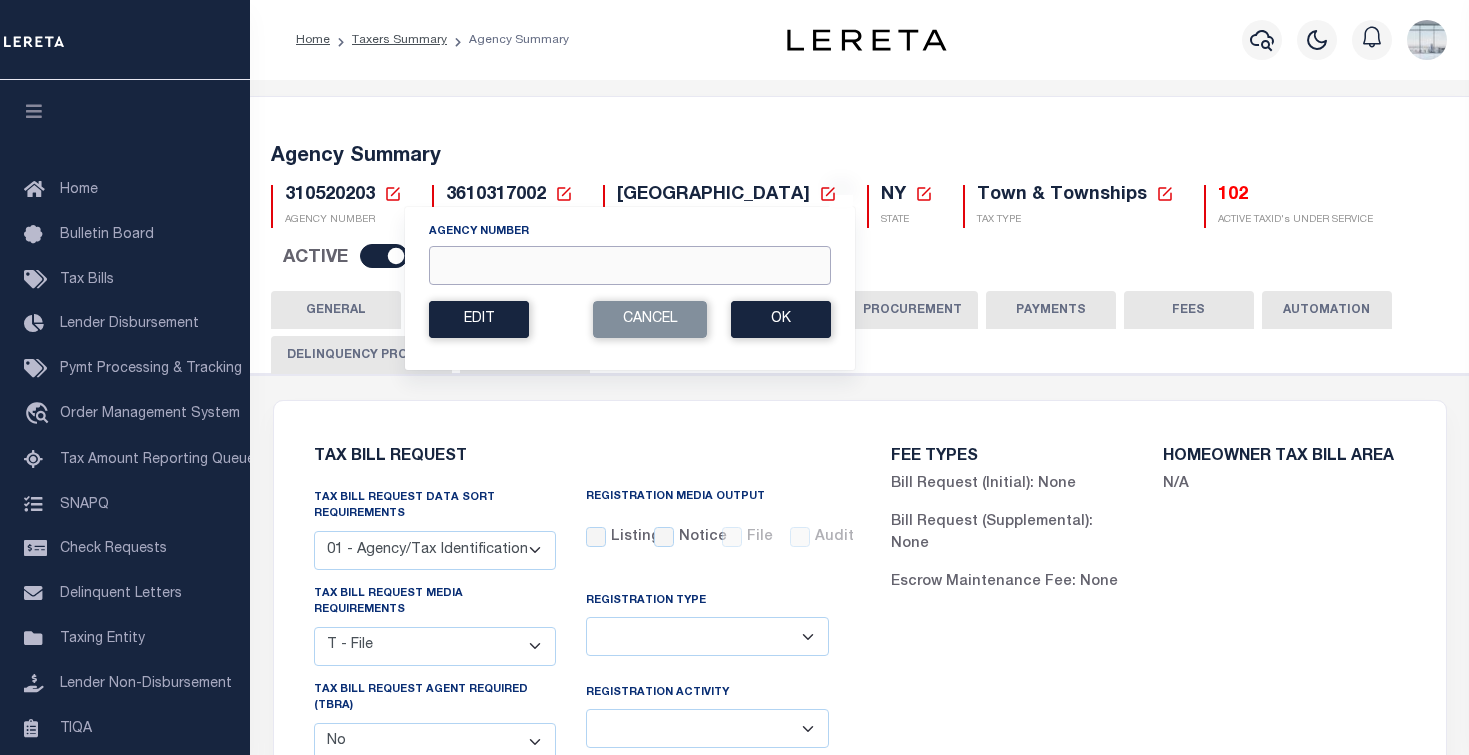 click on "Agency Number" at bounding box center (630, 265) 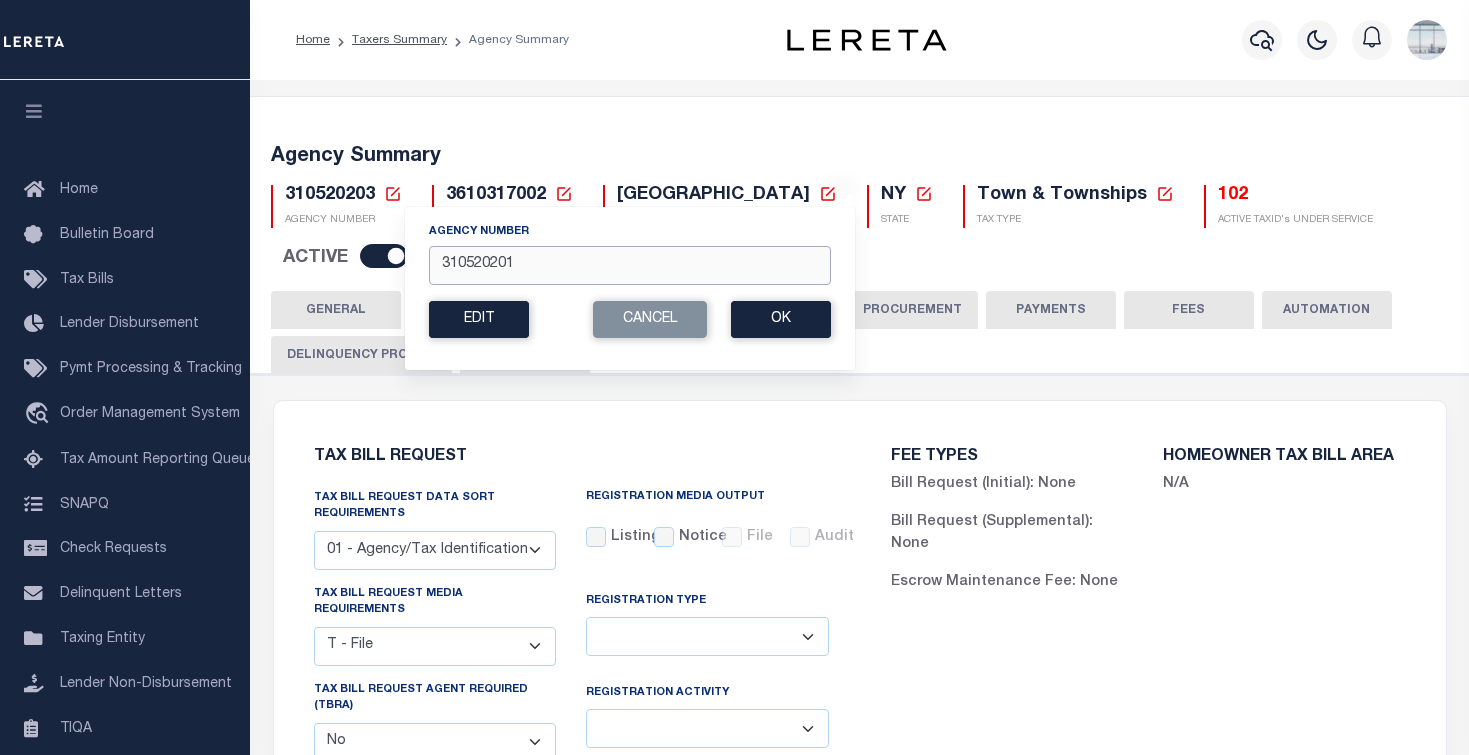 type on "310520201" 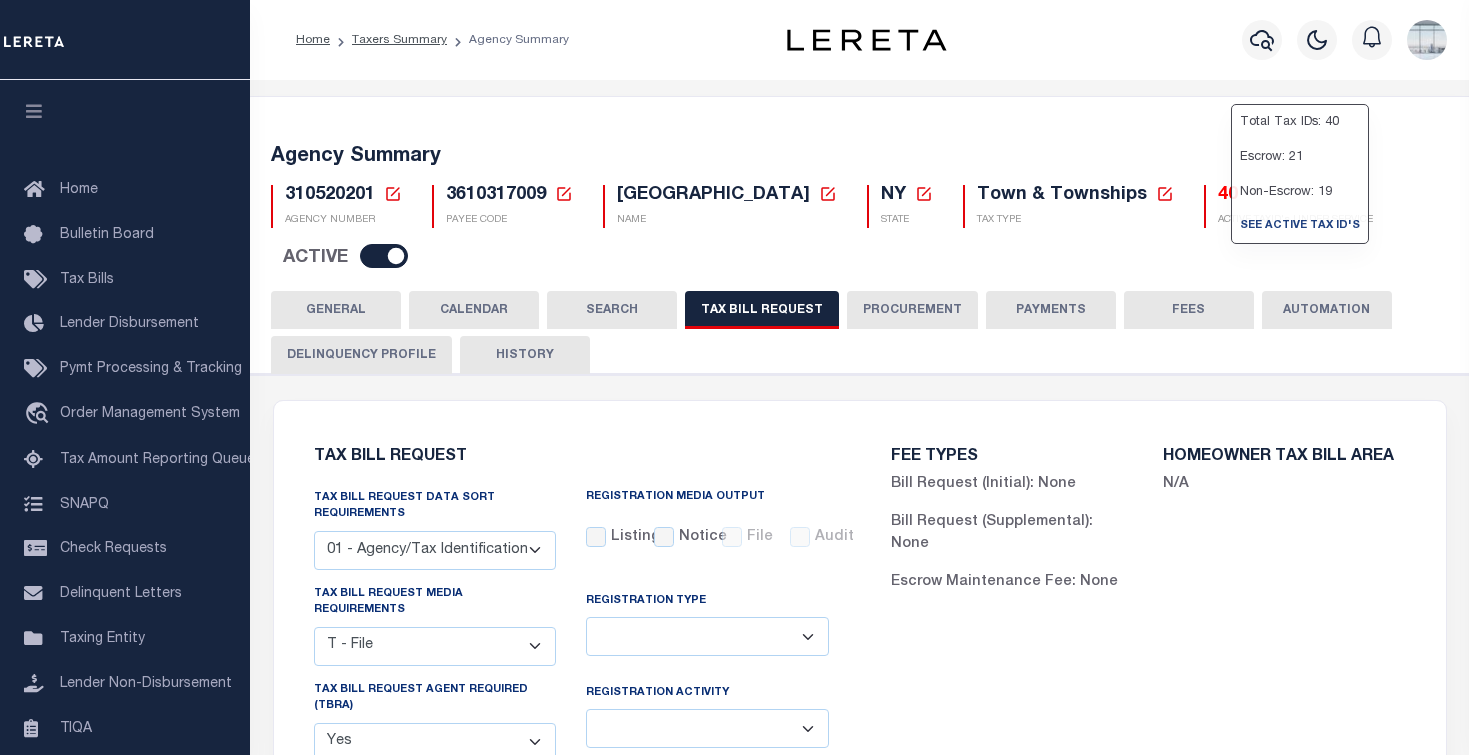 select on "22" 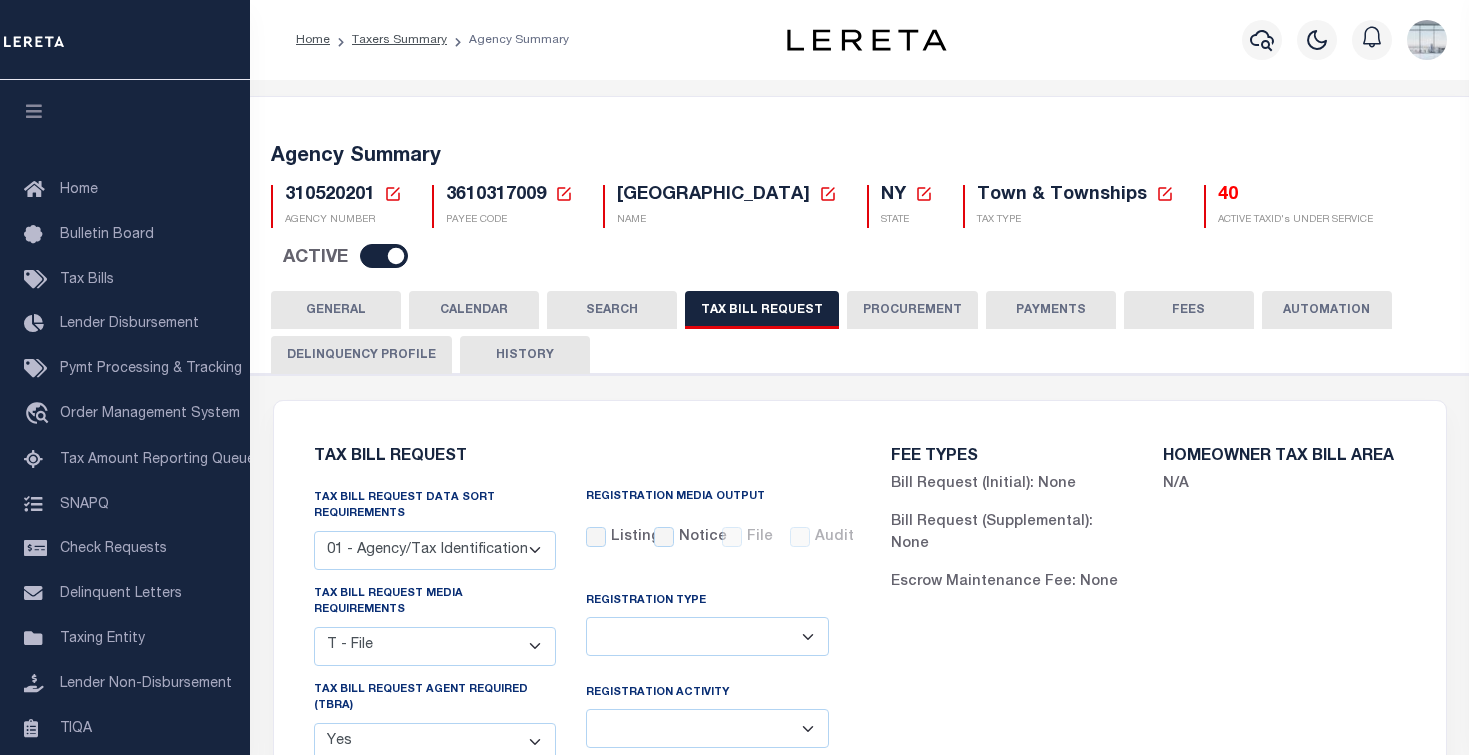 click 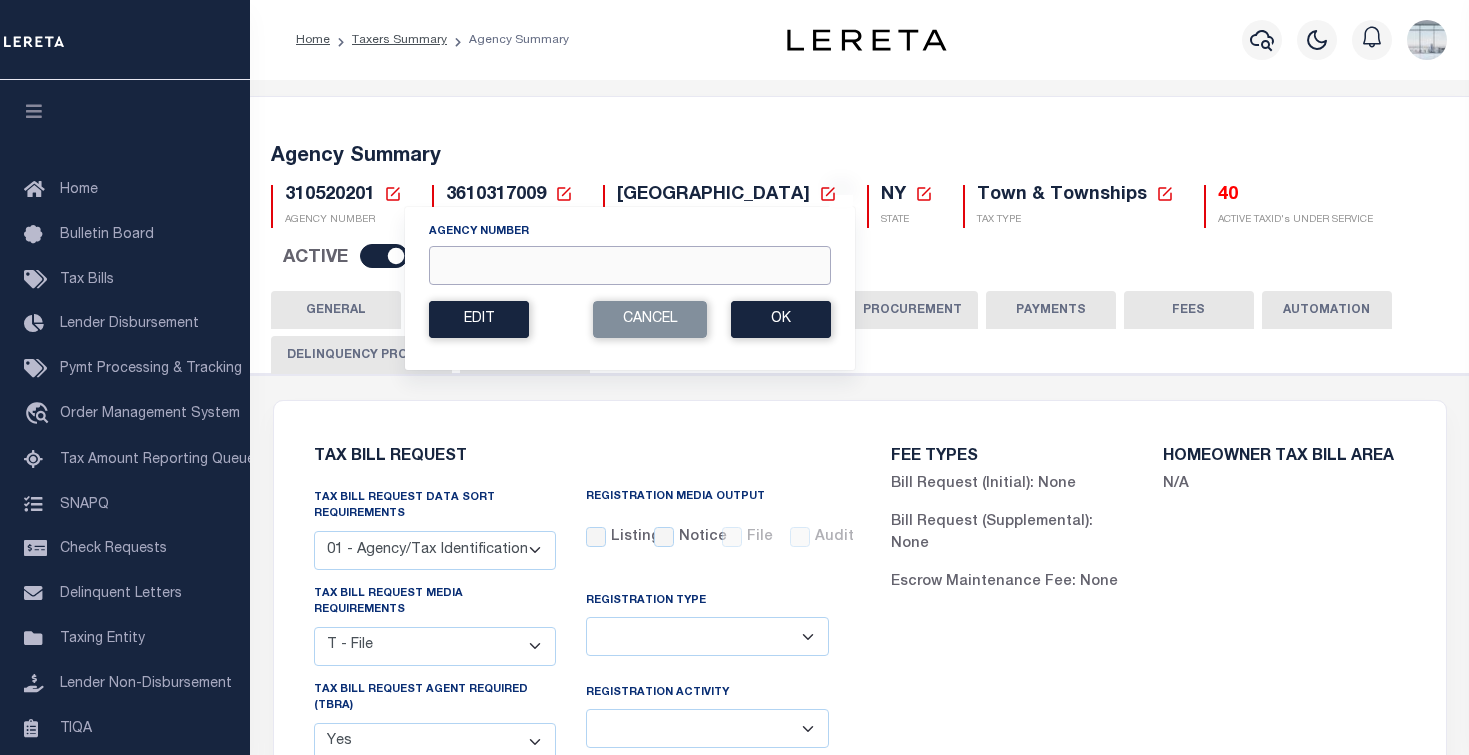 click on "Agency Number" at bounding box center [630, 265] 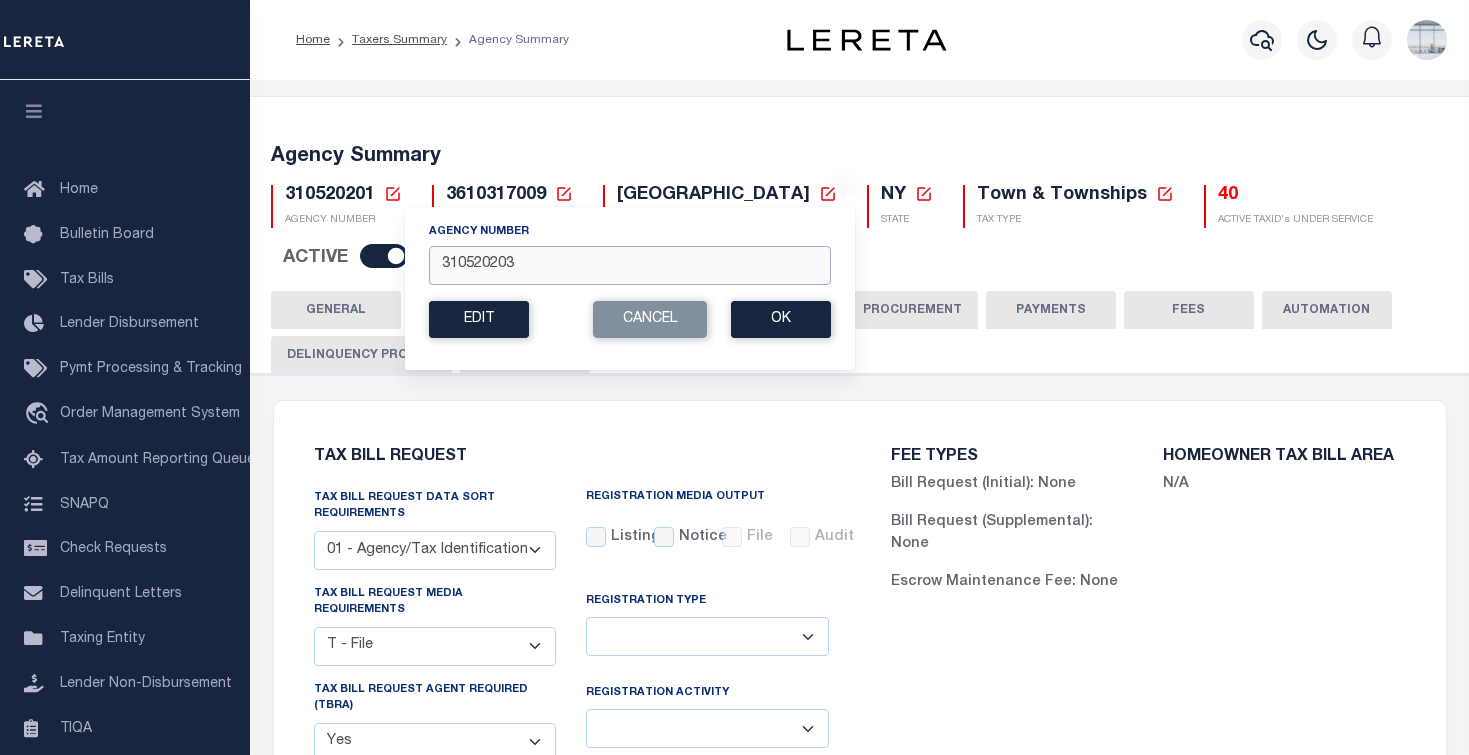 type on "310520203" 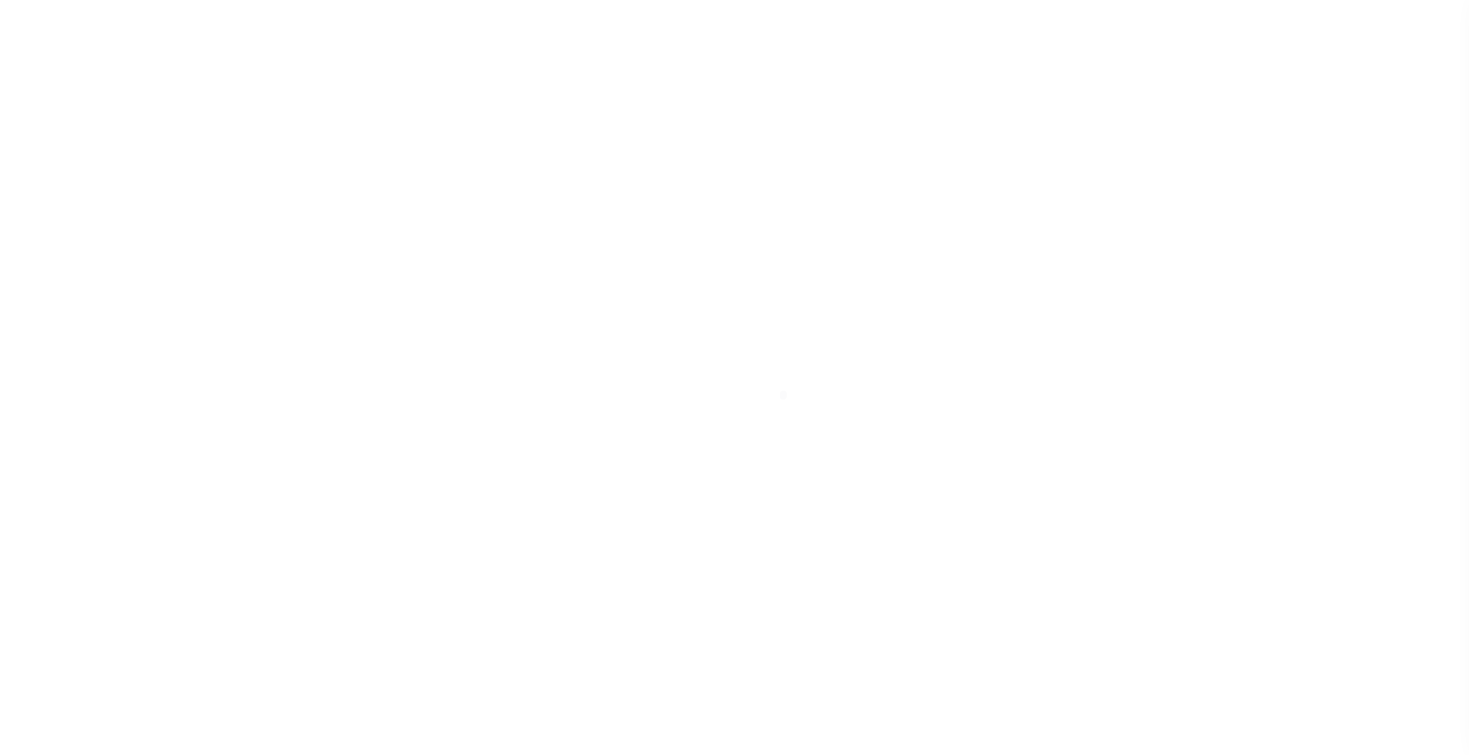 scroll, scrollTop: 0, scrollLeft: 0, axis: both 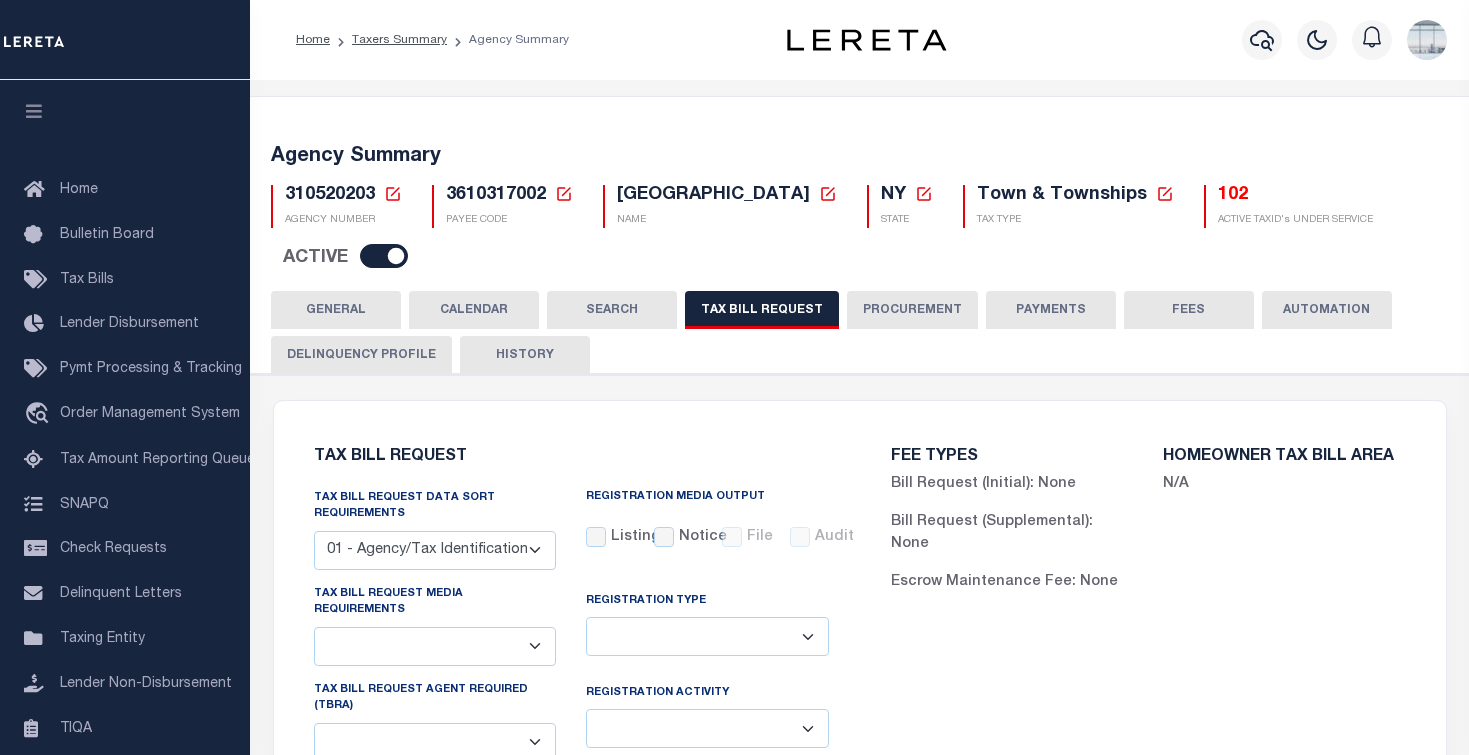 checkbox on "false" 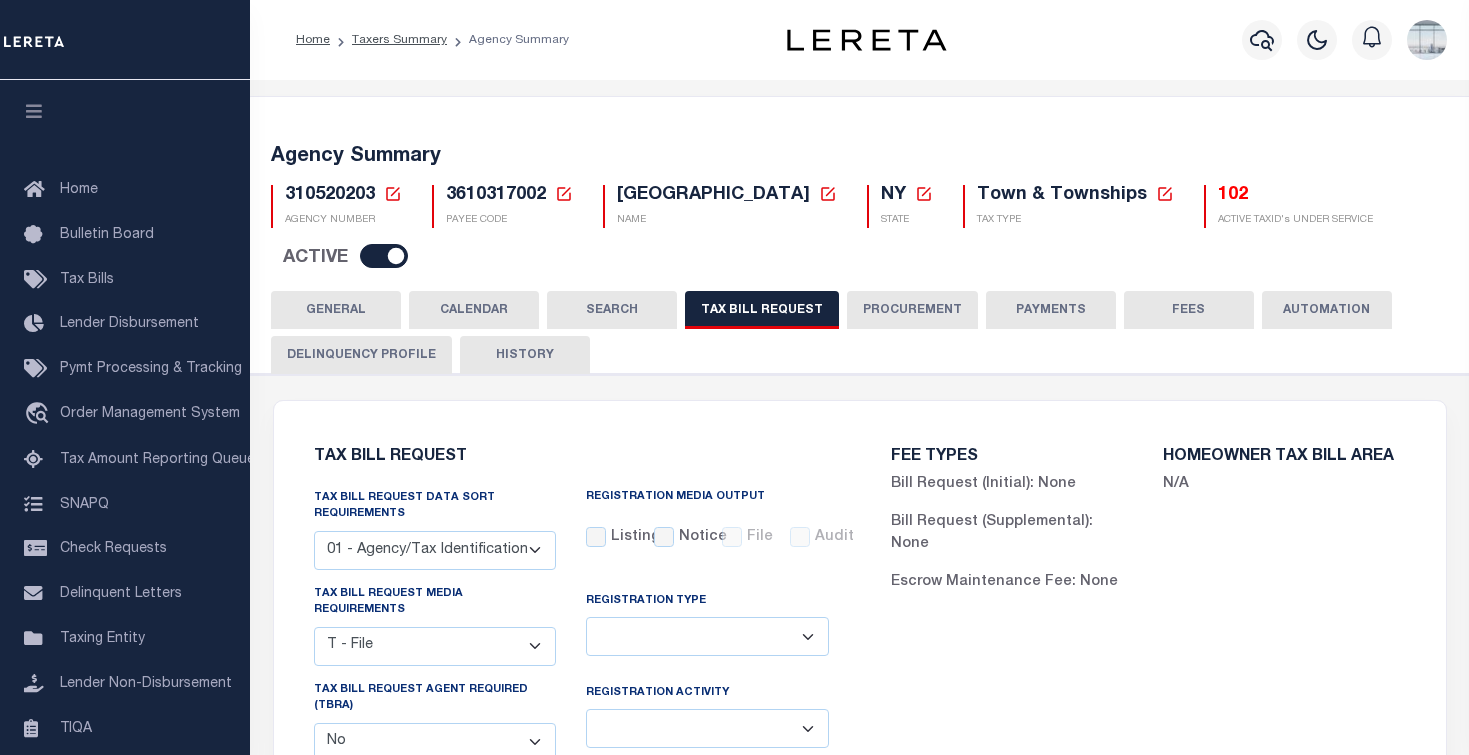 click 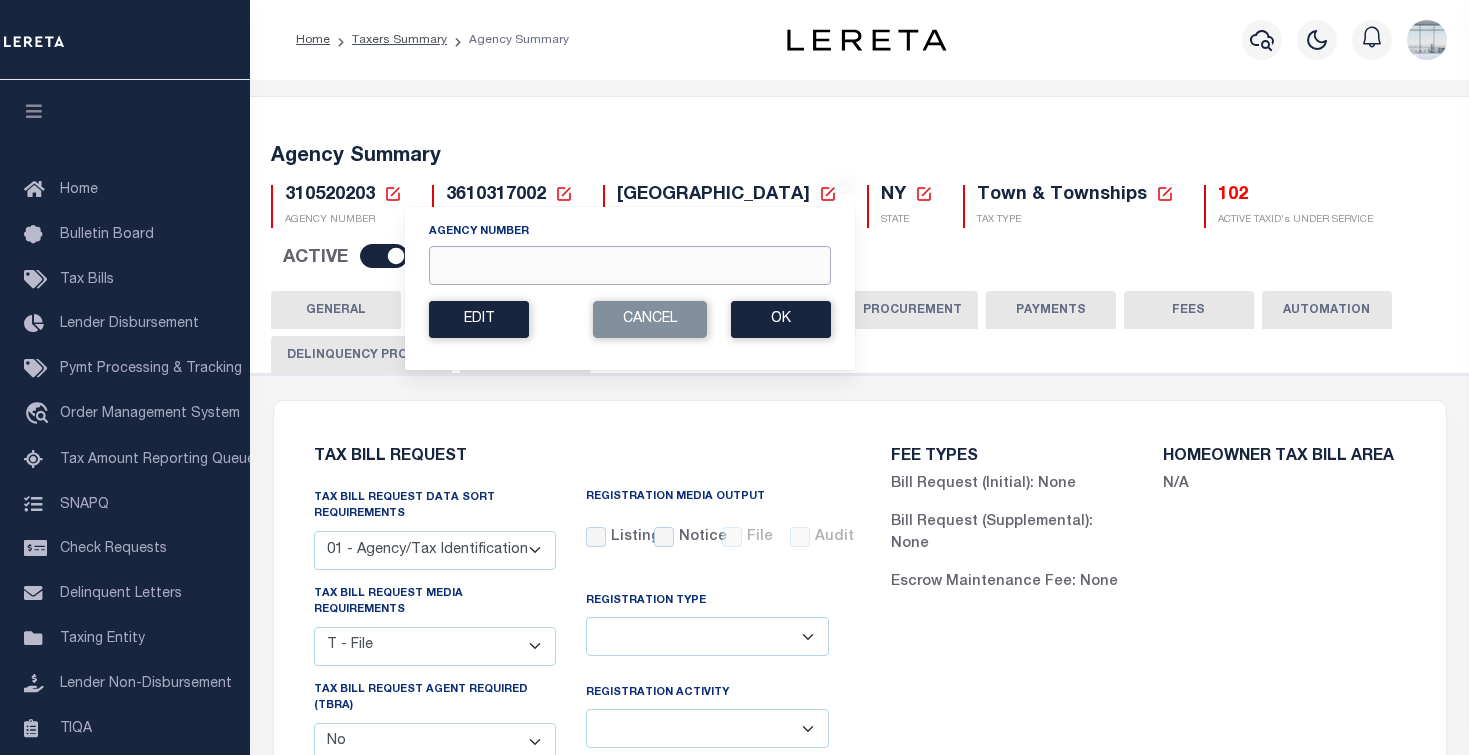 click on "Agency Number" at bounding box center (630, 265) 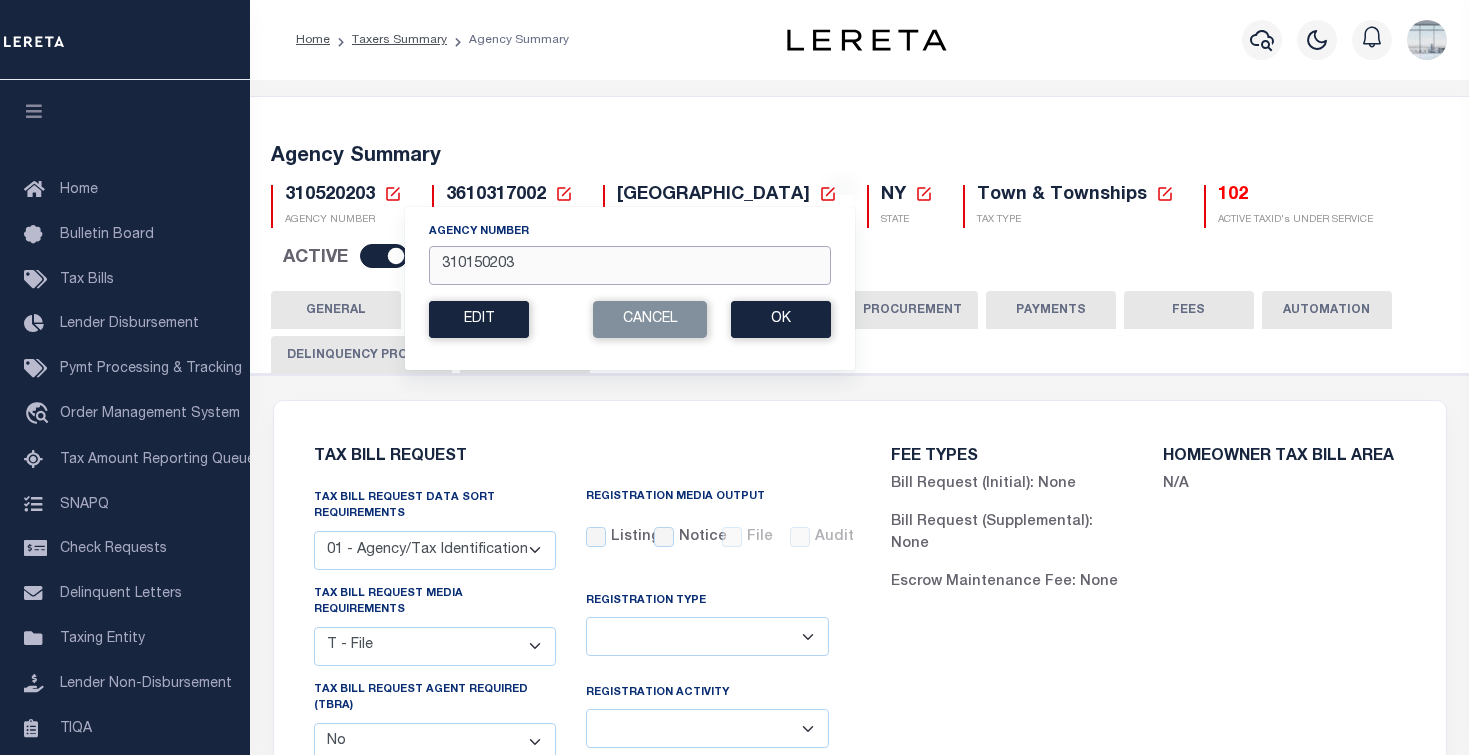 type on "310150203" 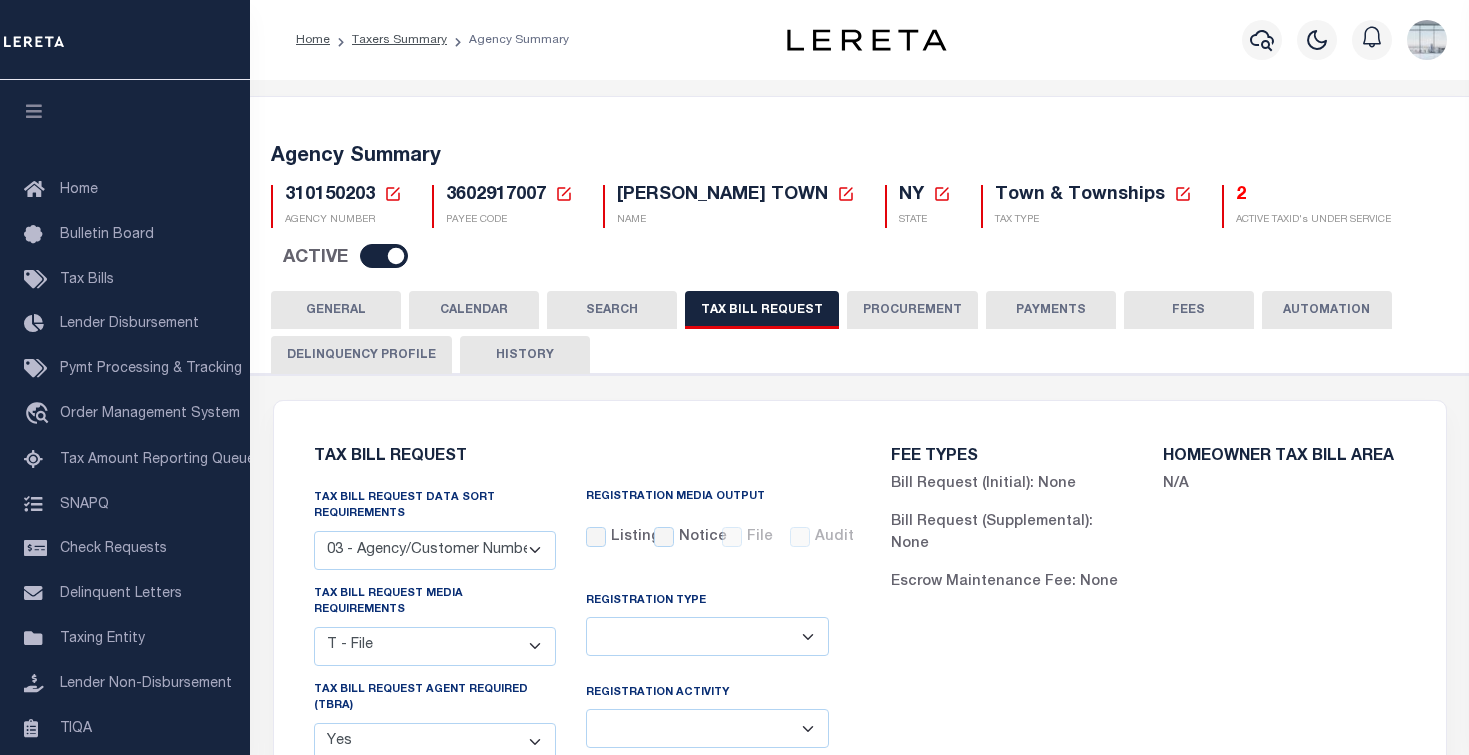 select on "27" 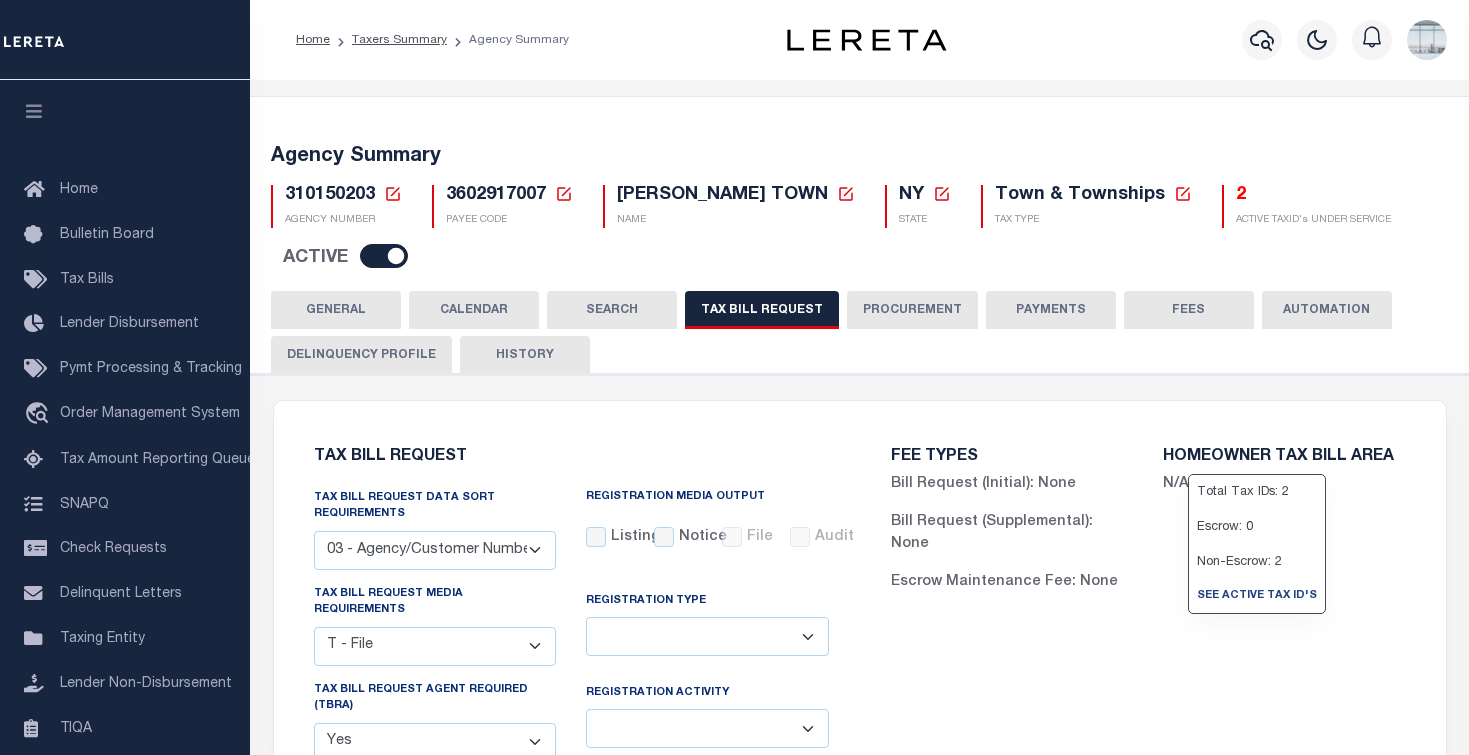 scroll, scrollTop: 0, scrollLeft: 0, axis: both 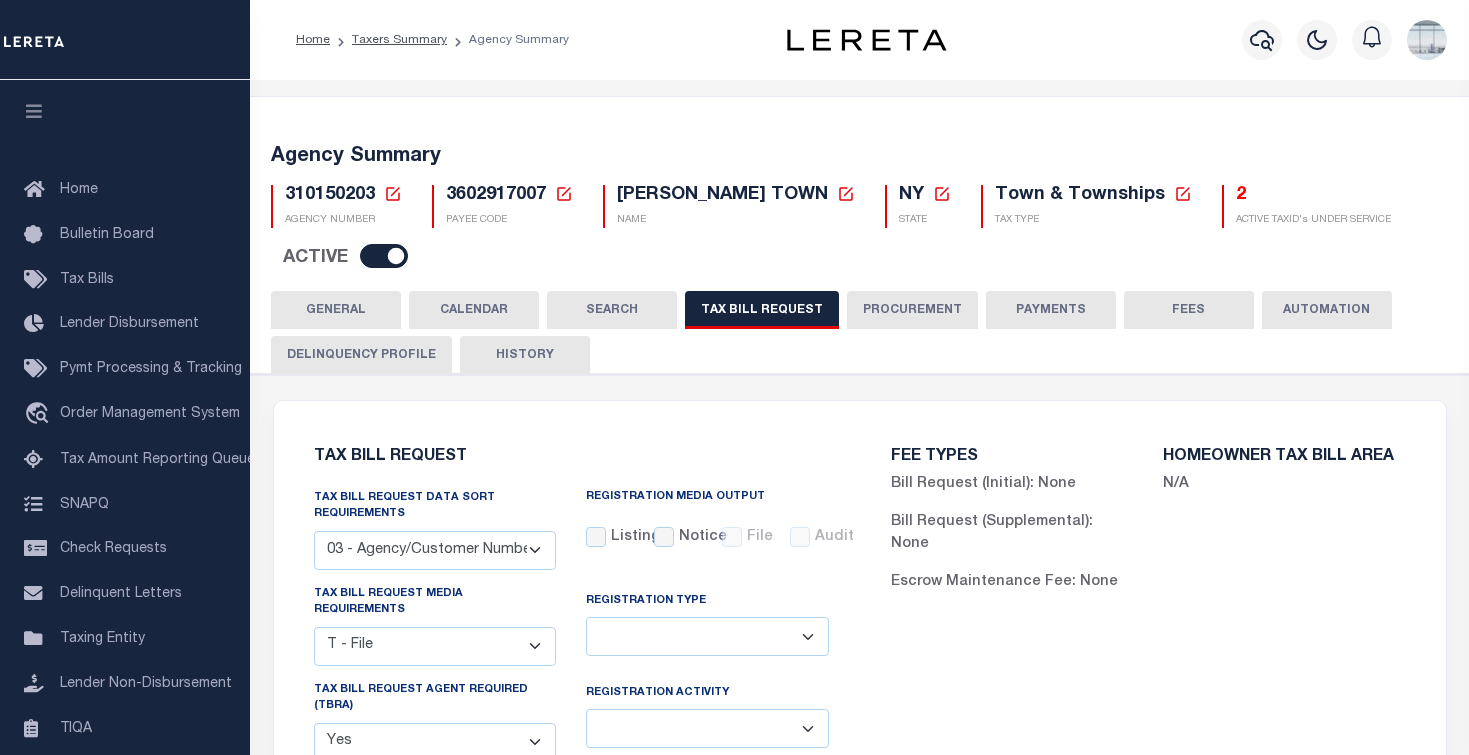 click 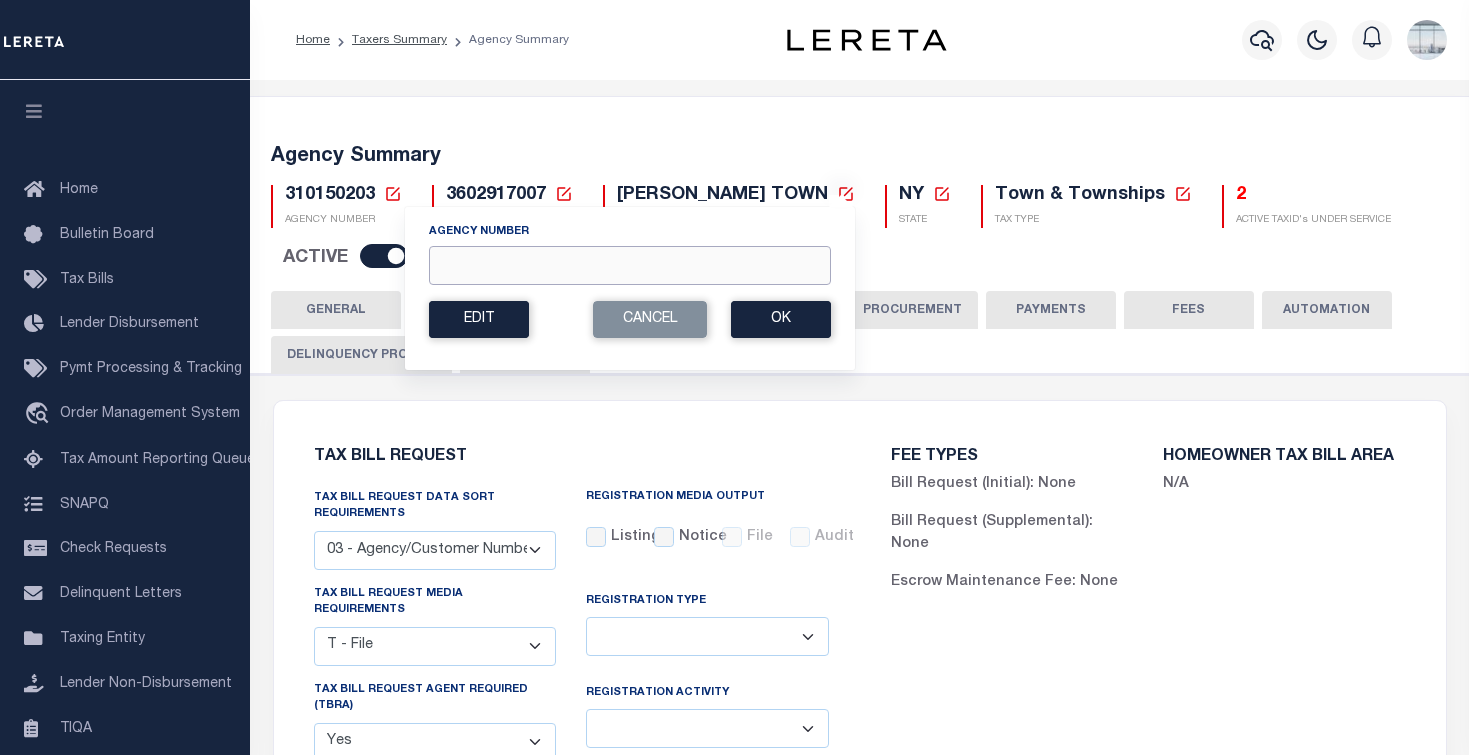 click on "Agency Number" at bounding box center [630, 265] 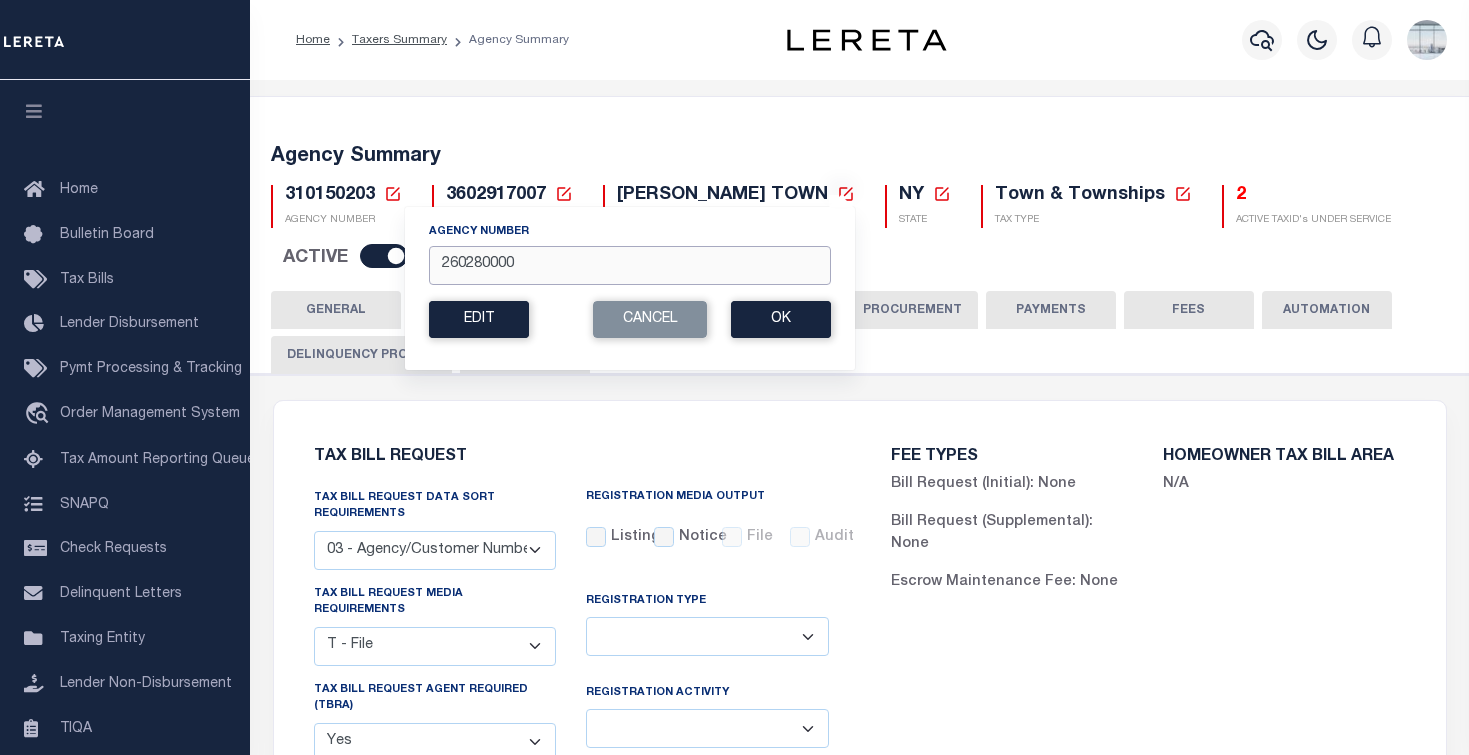 type on "260280000" 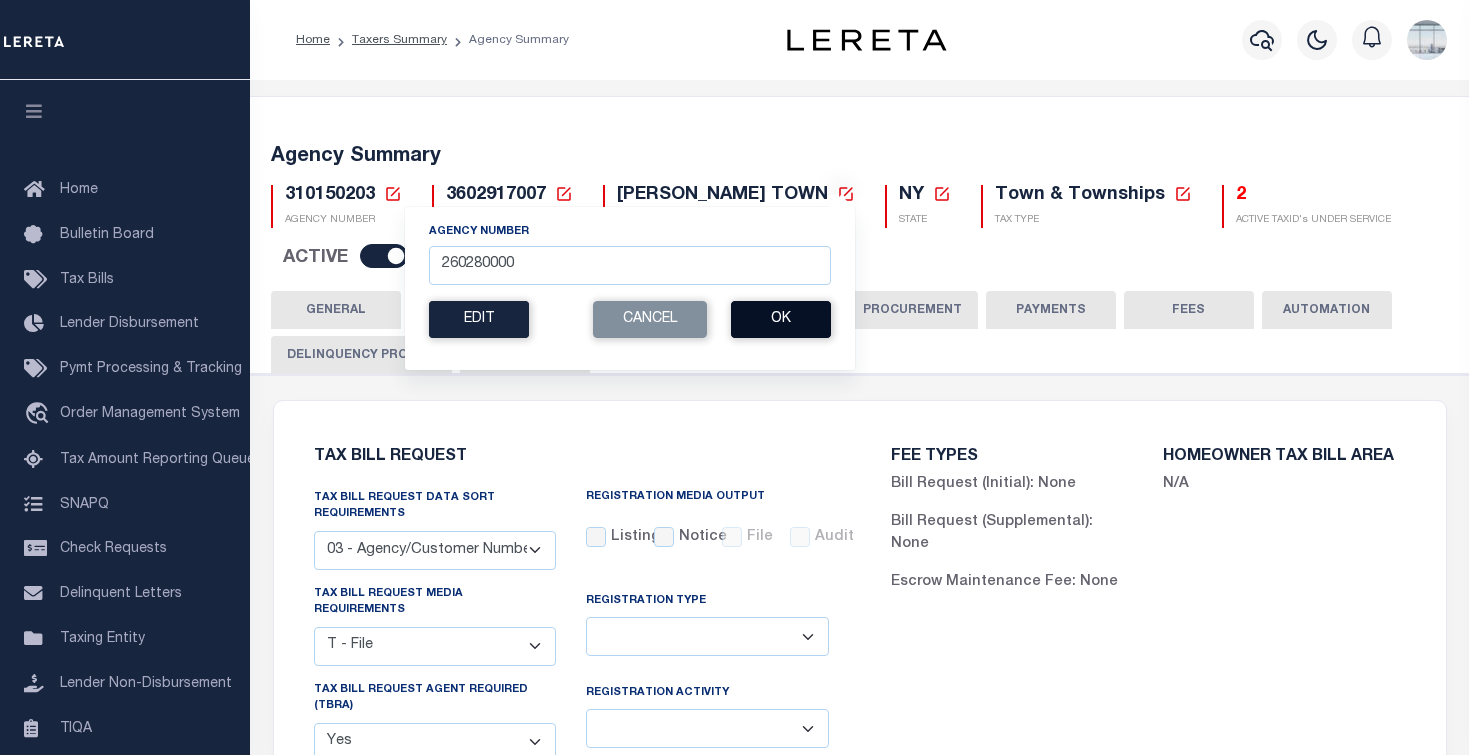click on "Ok" at bounding box center [781, 319] 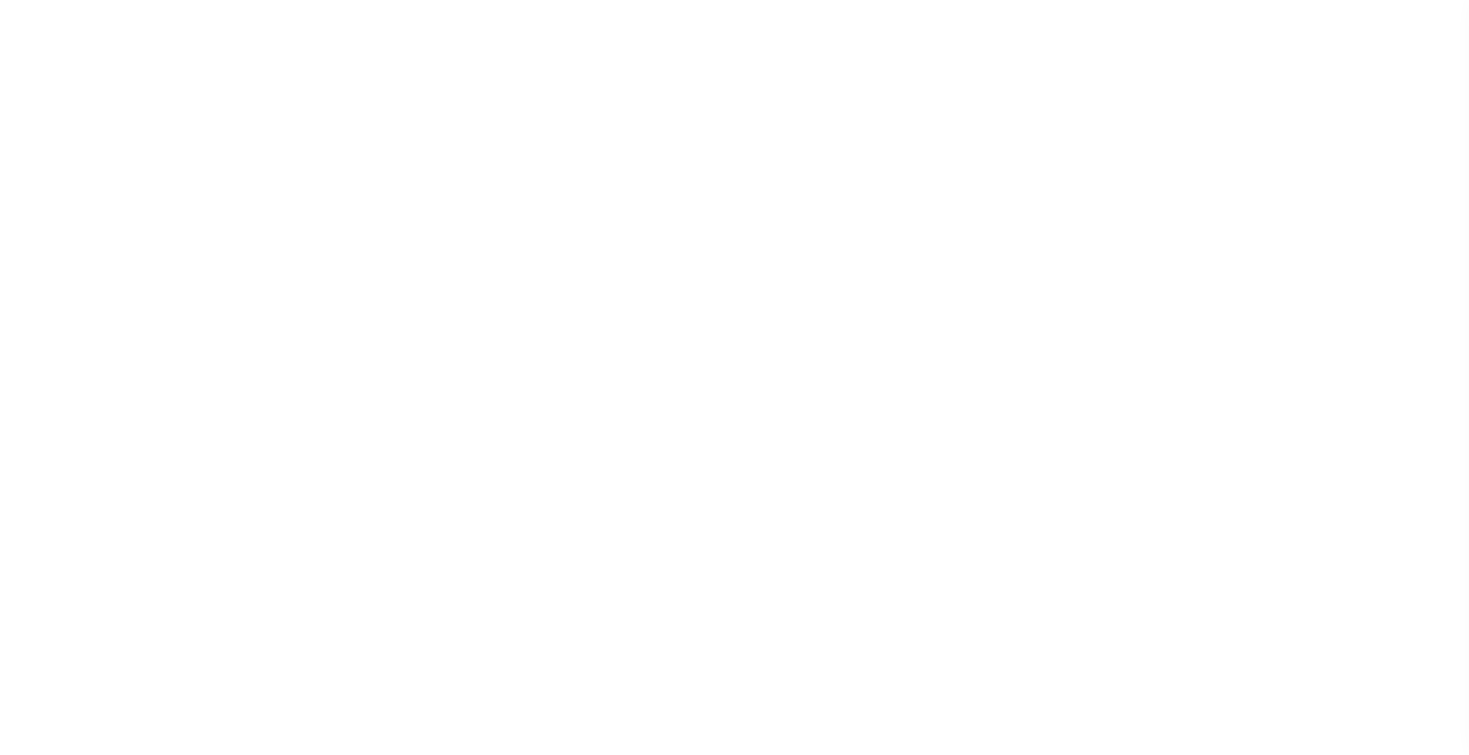 scroll, scrollTop: 0, scrollLeft: 0, axis: both 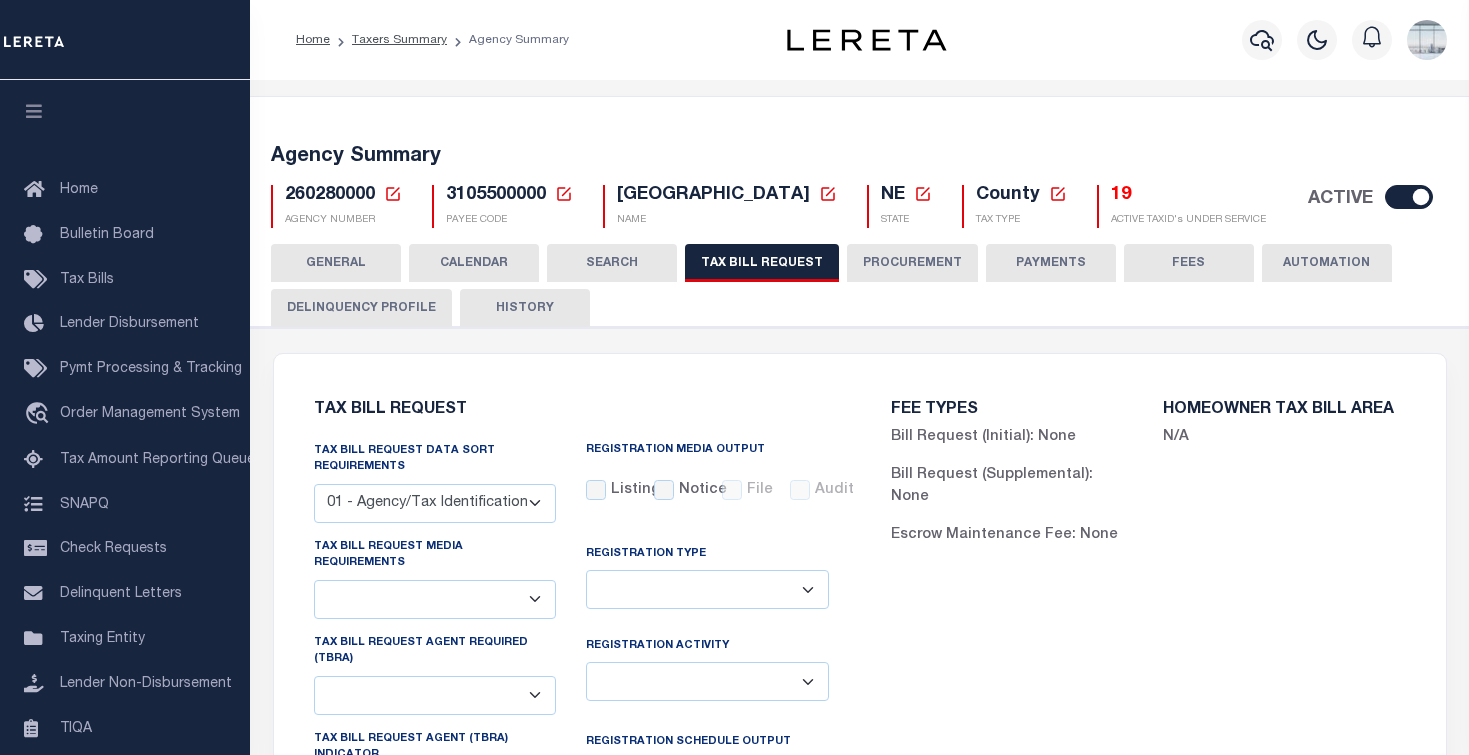select on "22" 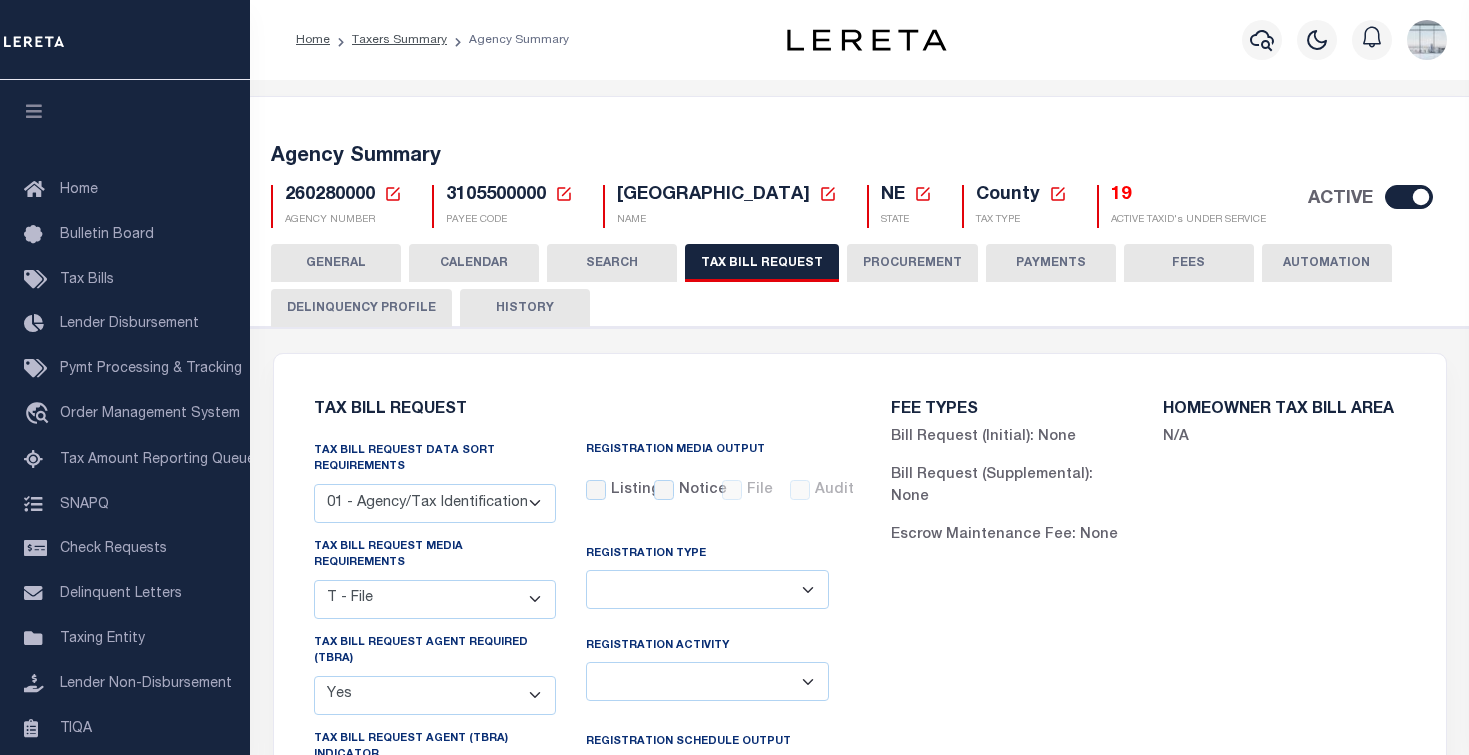click 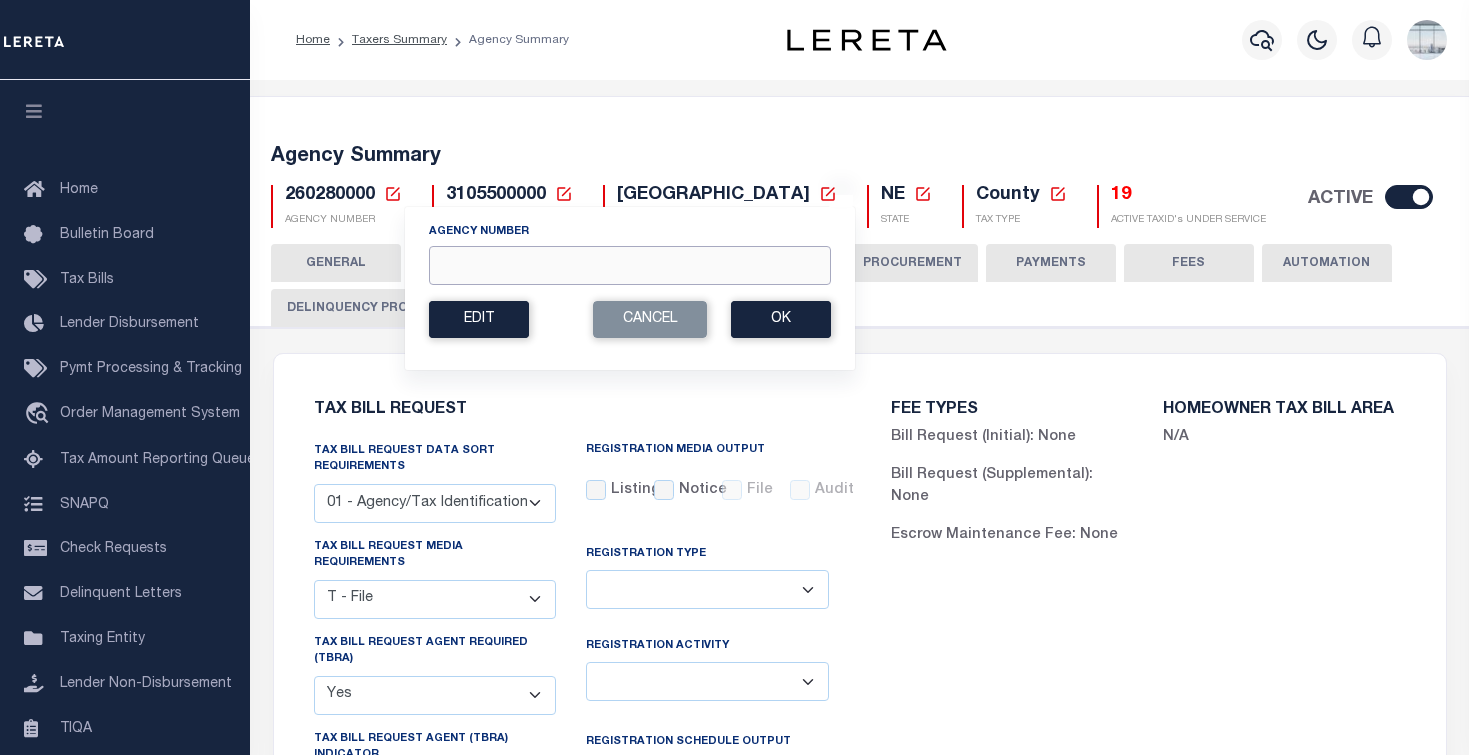 click on "Agency Number" at bounding box center (630, 265) 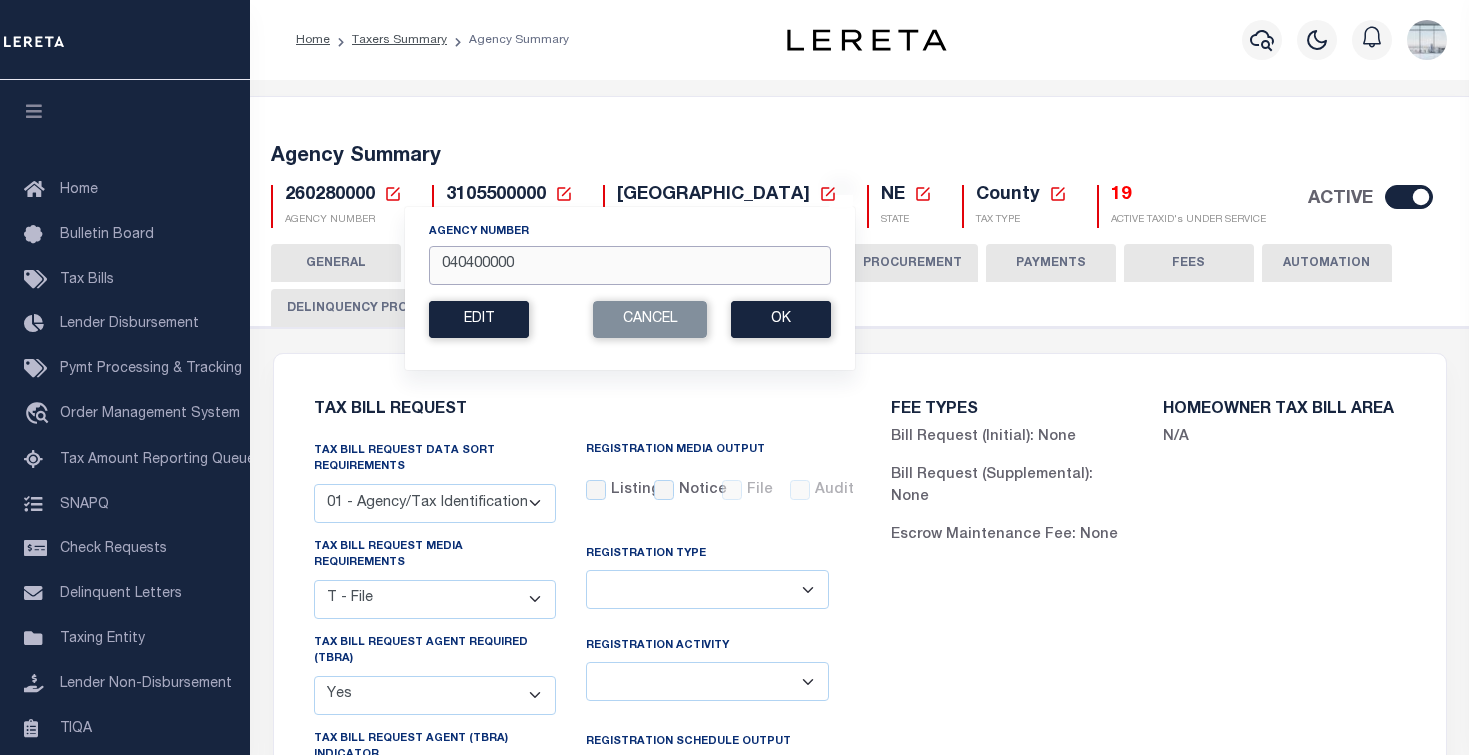 type on "040400000" 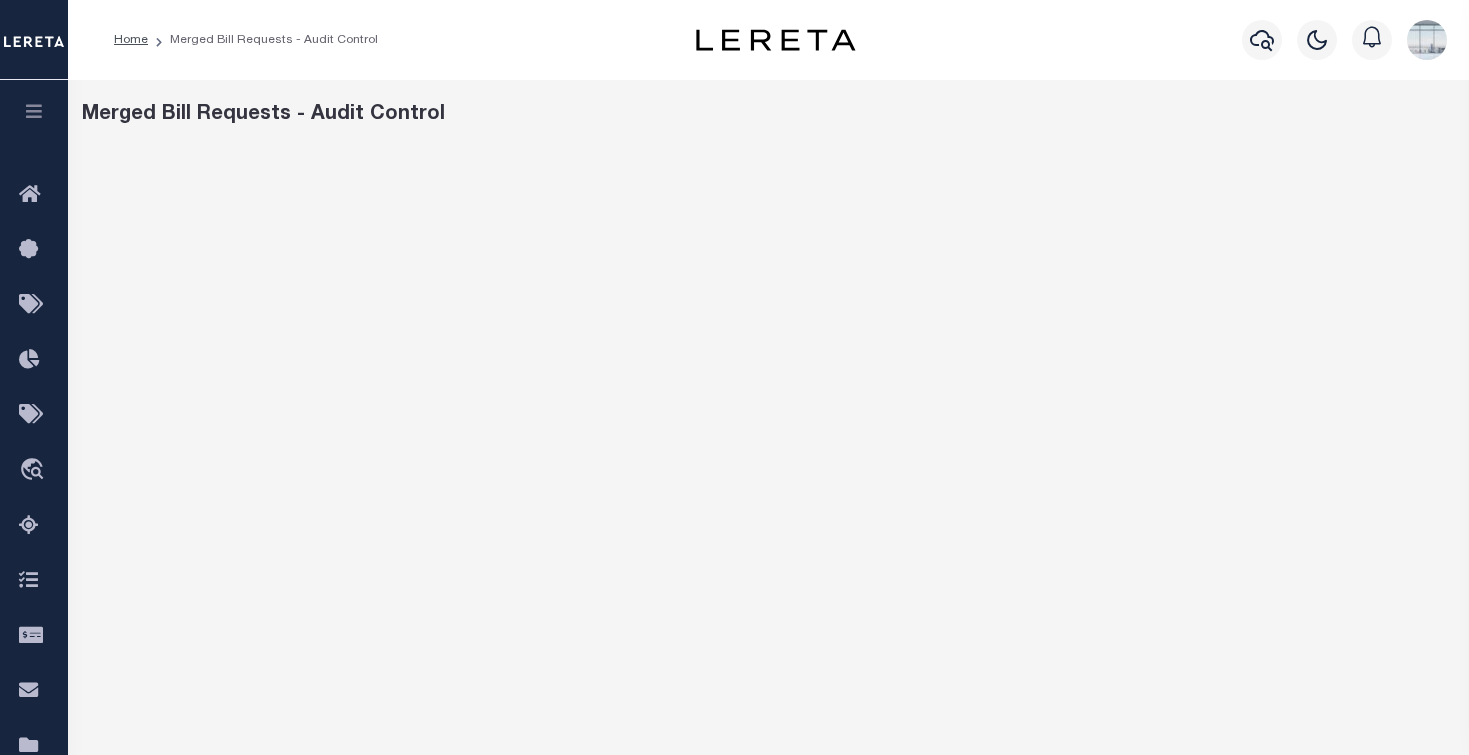scroll, scrollTop: 0, scrollLeft: 0, axis: both 